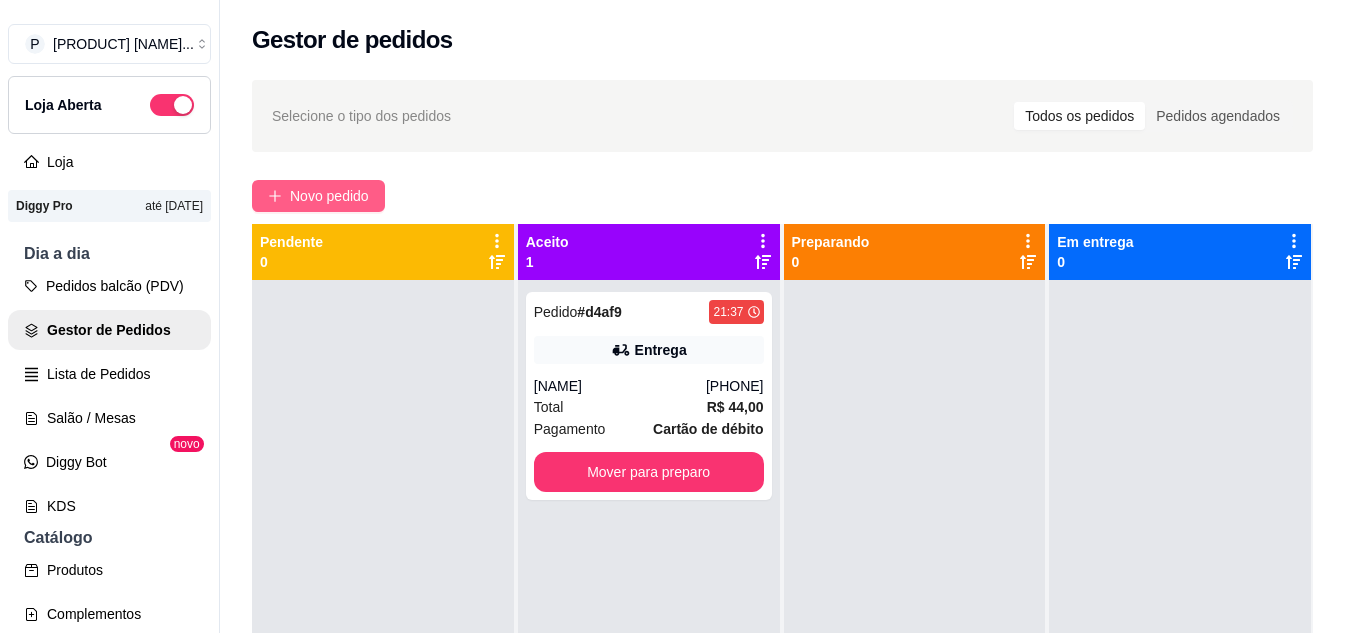 scroll, scrollTop: 0, scrollLeft: 0, axis: both 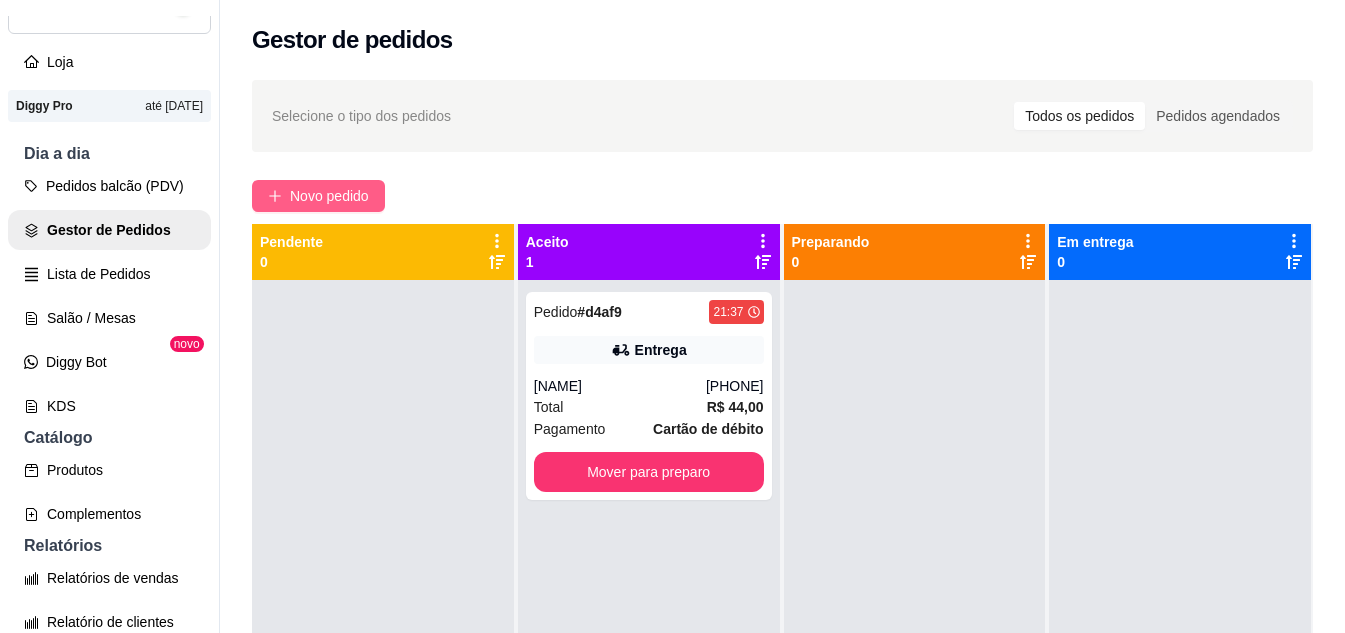 click on "Novo pedido" at bounding box center [318, 196] 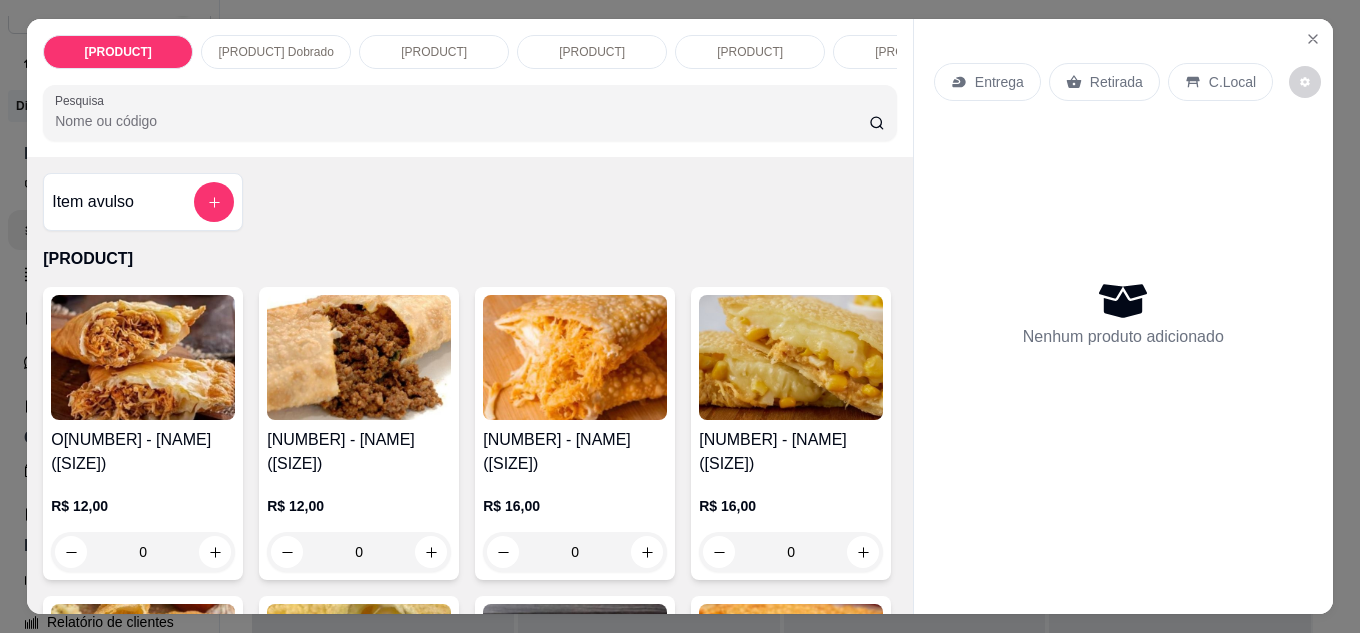 click on "Pesquisa" at bounding box center (462, 121) 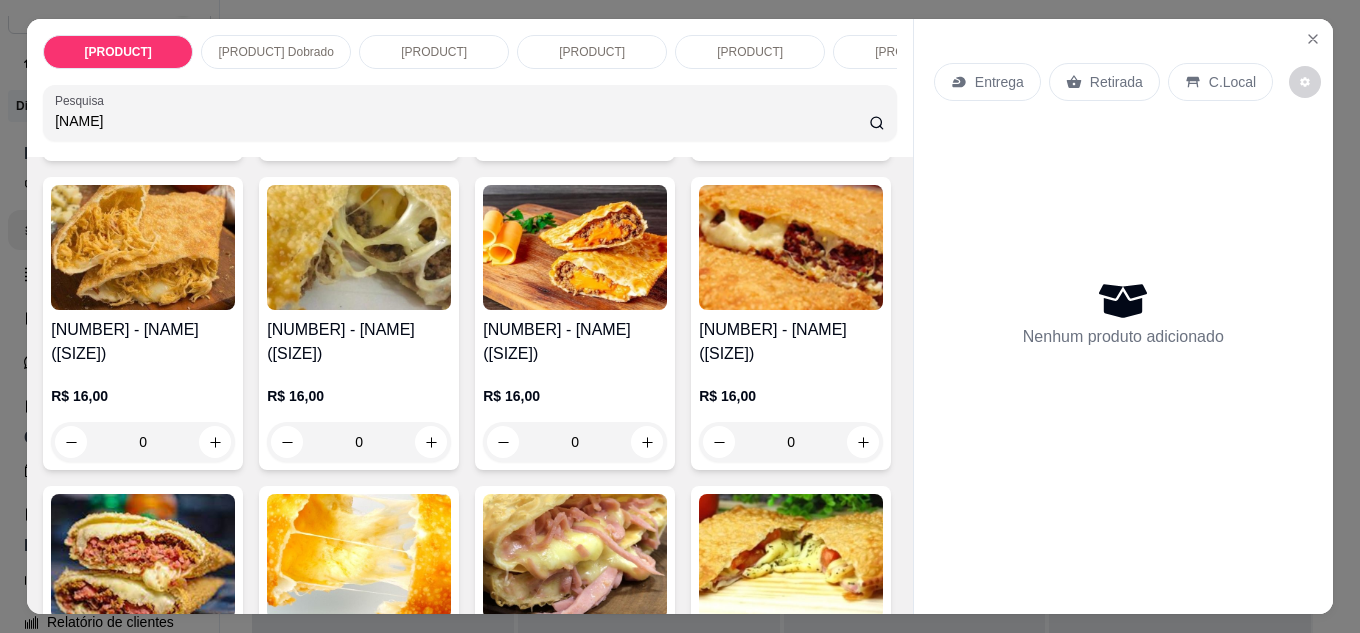 scroll, scrollTop: 500, scrollLeft: 0, axis: vertical 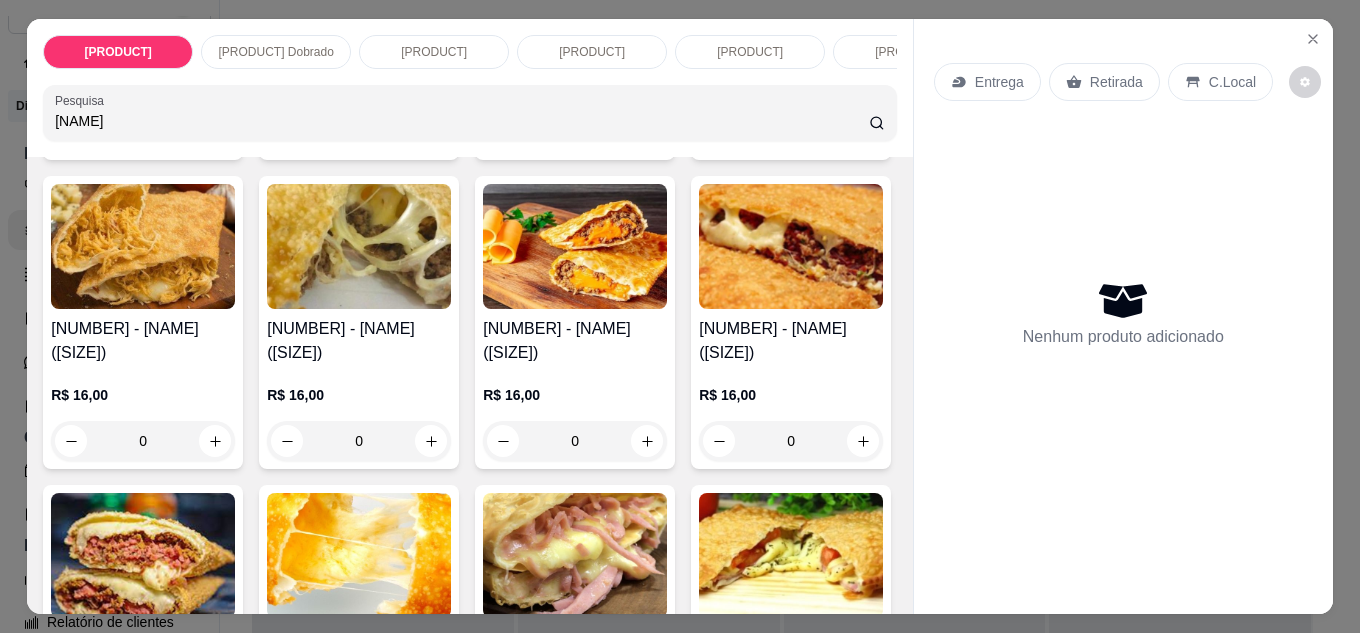 click on "[NAME]" at bounding box center [470, 113] 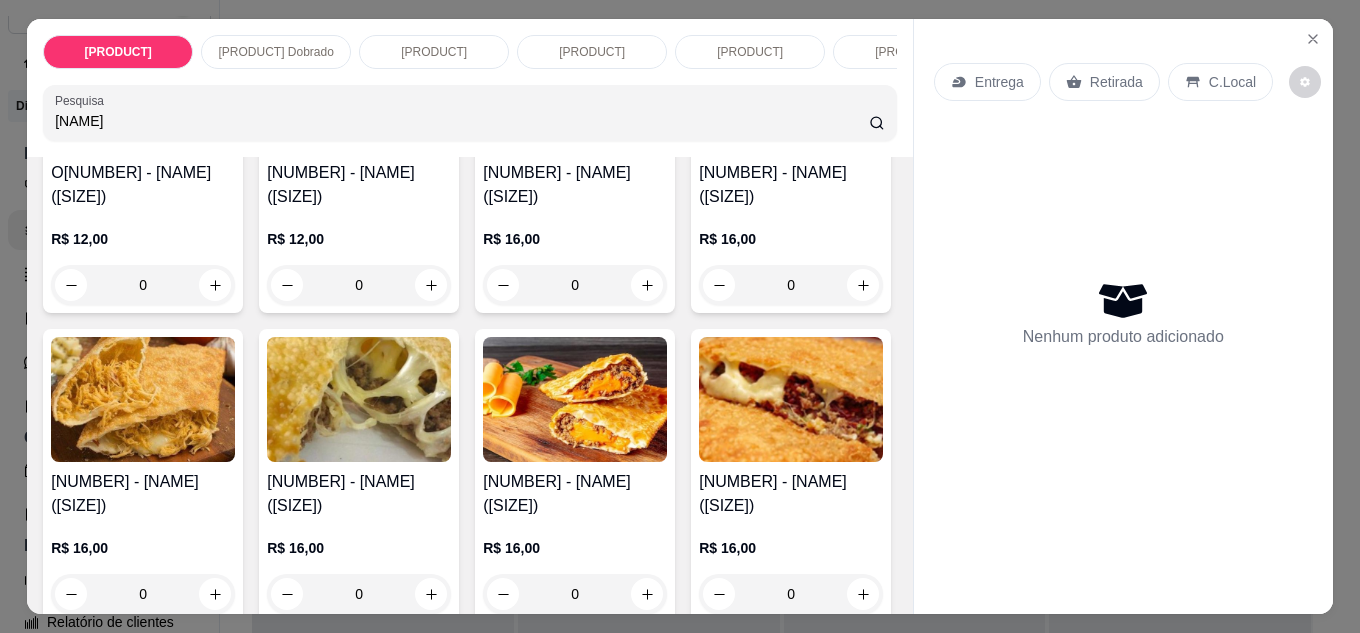 scroll, scrollTop: 300, scrollLeft: 0, axis: vertical 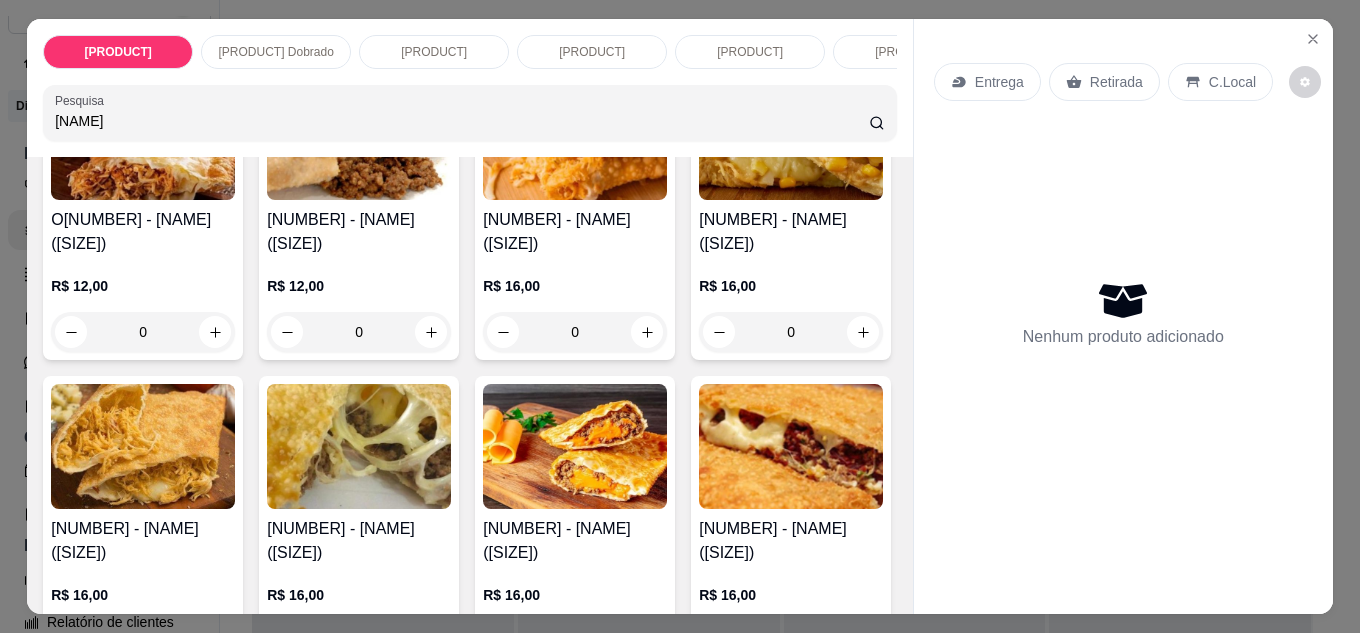 drag, startPoint x: 157, startPoint y: 137, endPoint x: 0, endPoint y: 173, distance: 161.07452 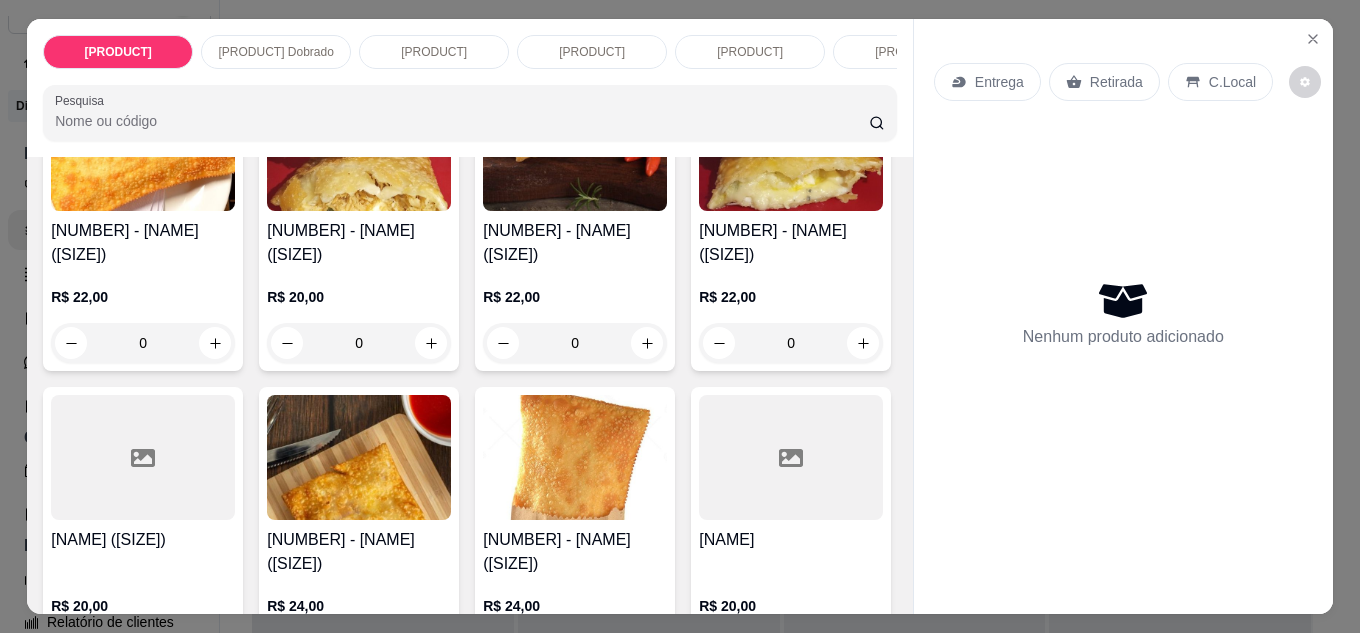 scroll, scrollTop: 2520, scrollLeft: 0, axis: vertical 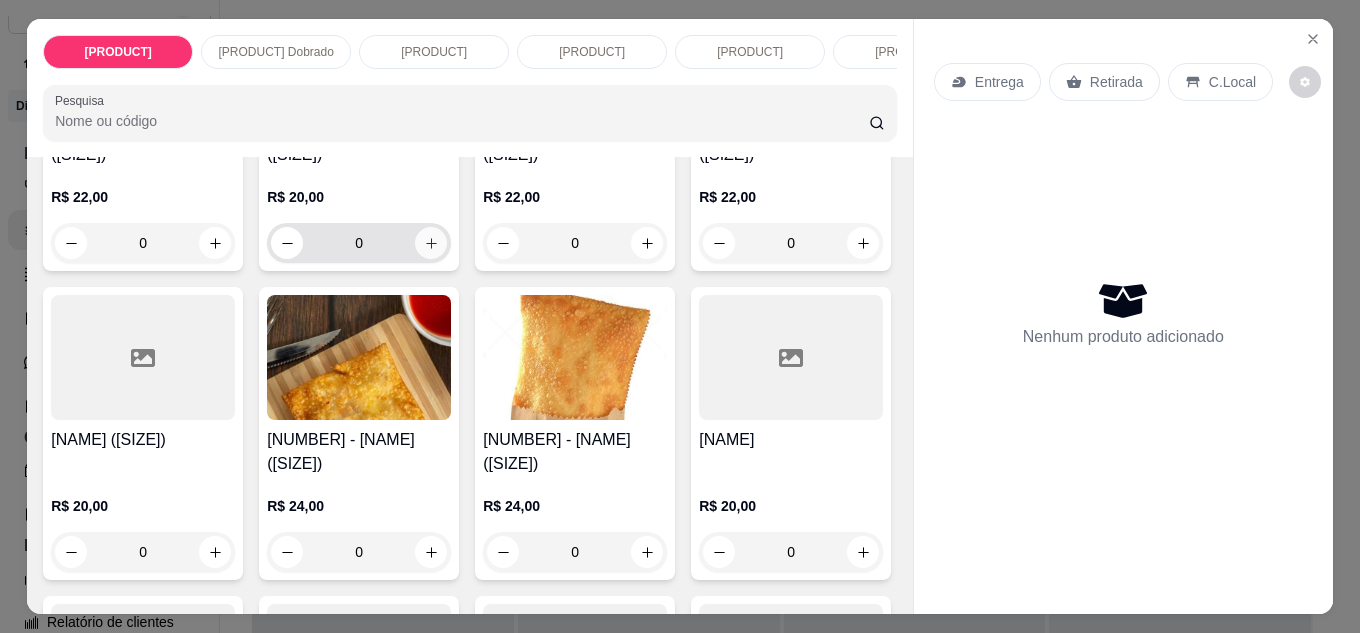 type 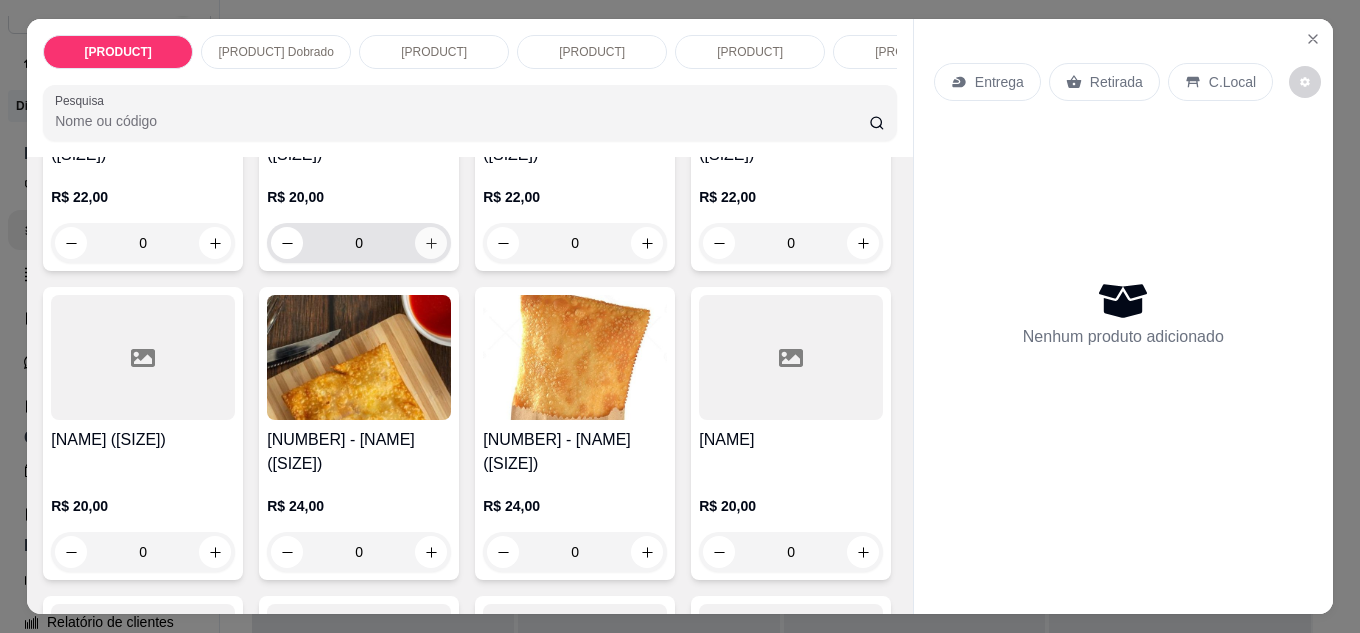 click 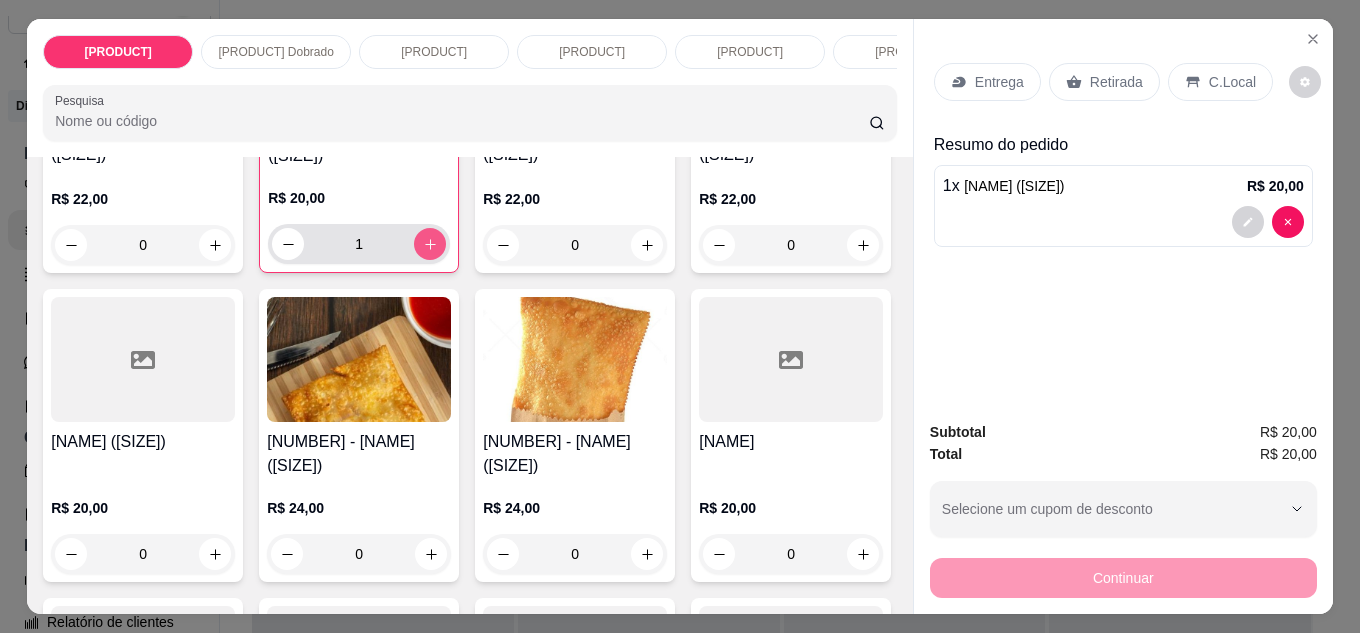 click 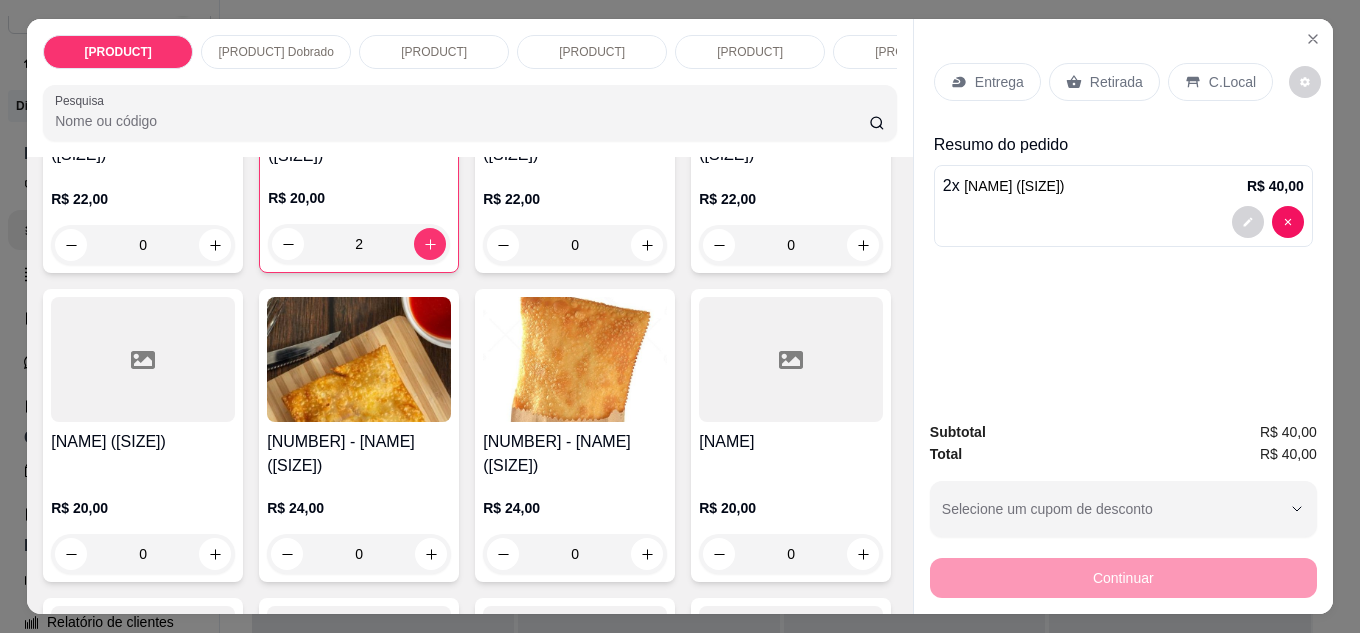 click at bounding box center [359, 49] 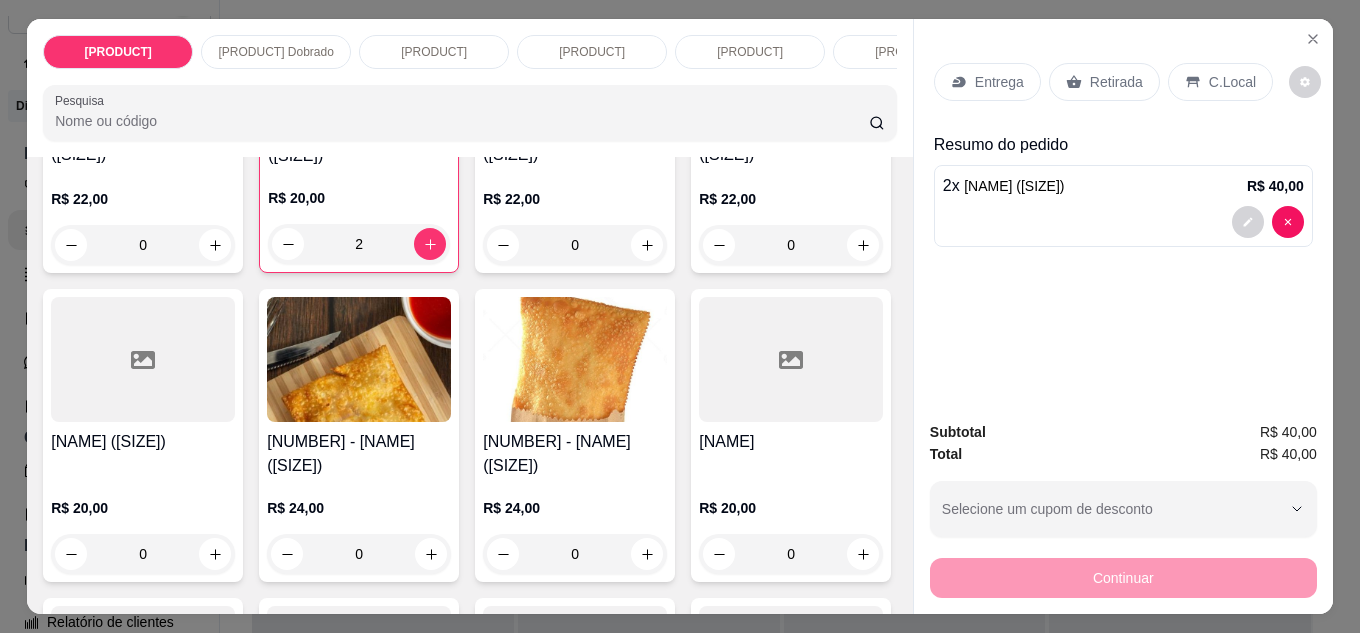 click on "Retirada" at bounding box center (1104, 82) 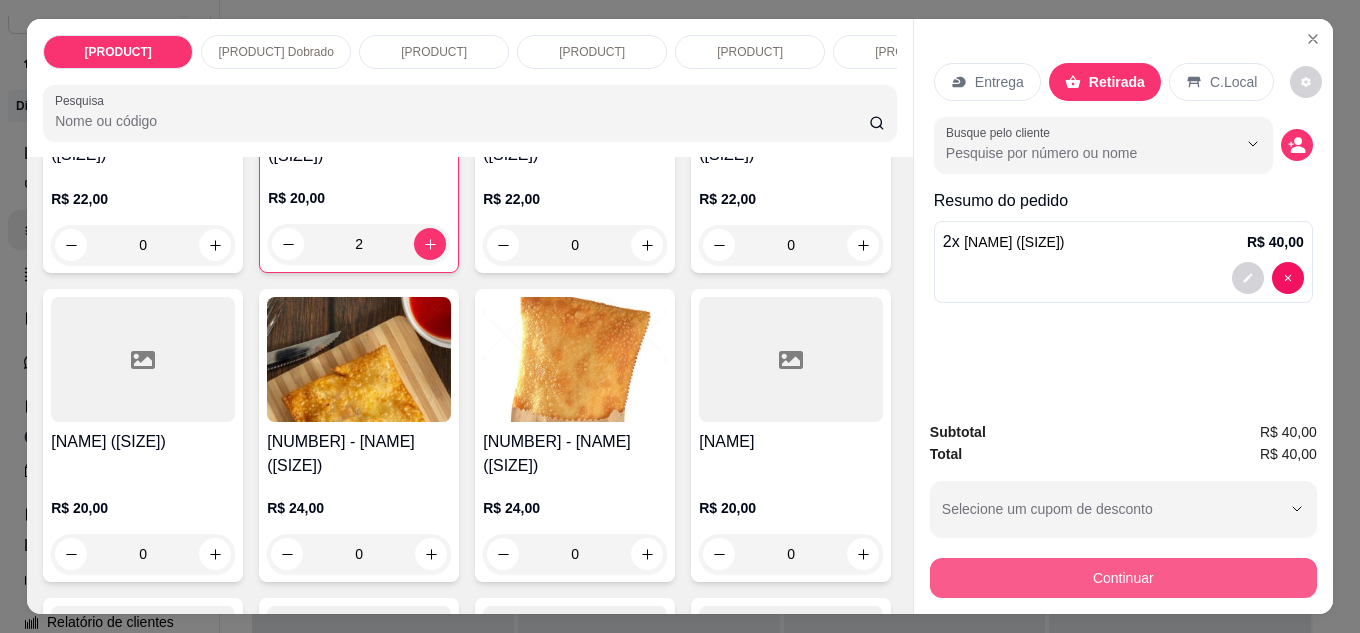 click on "Continuar" at bounding box center [1123, 578] 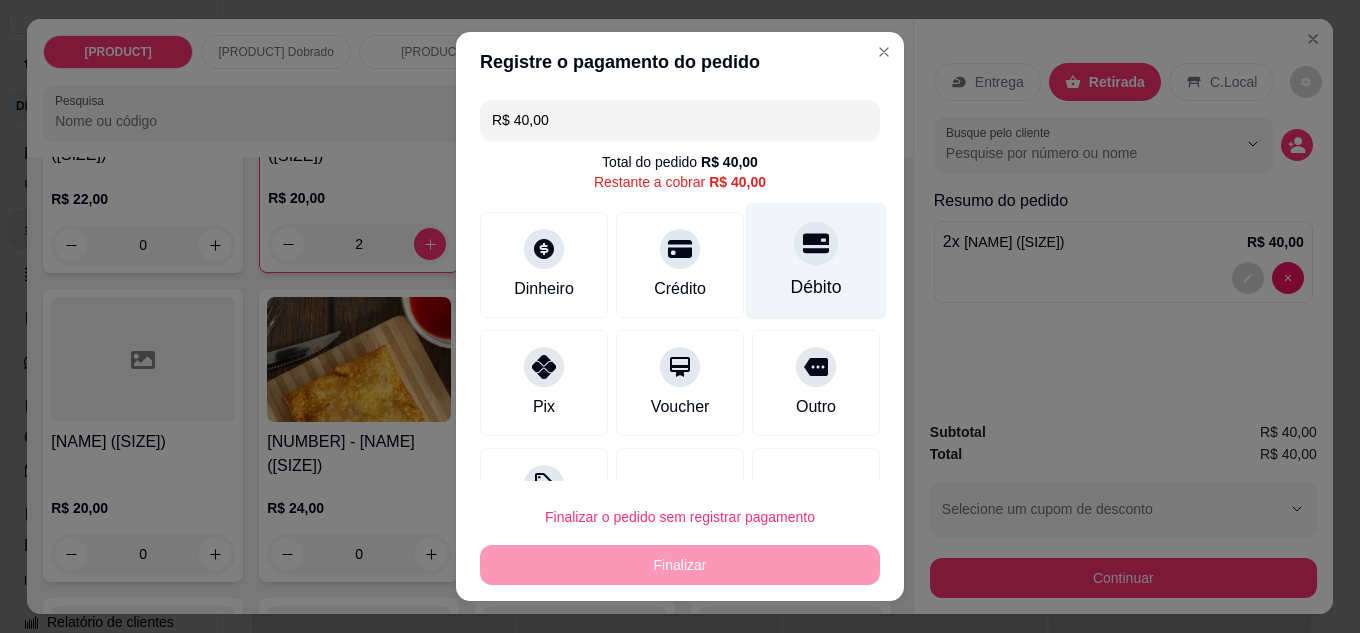 click on "Débito" at bounding box center (816, 260) 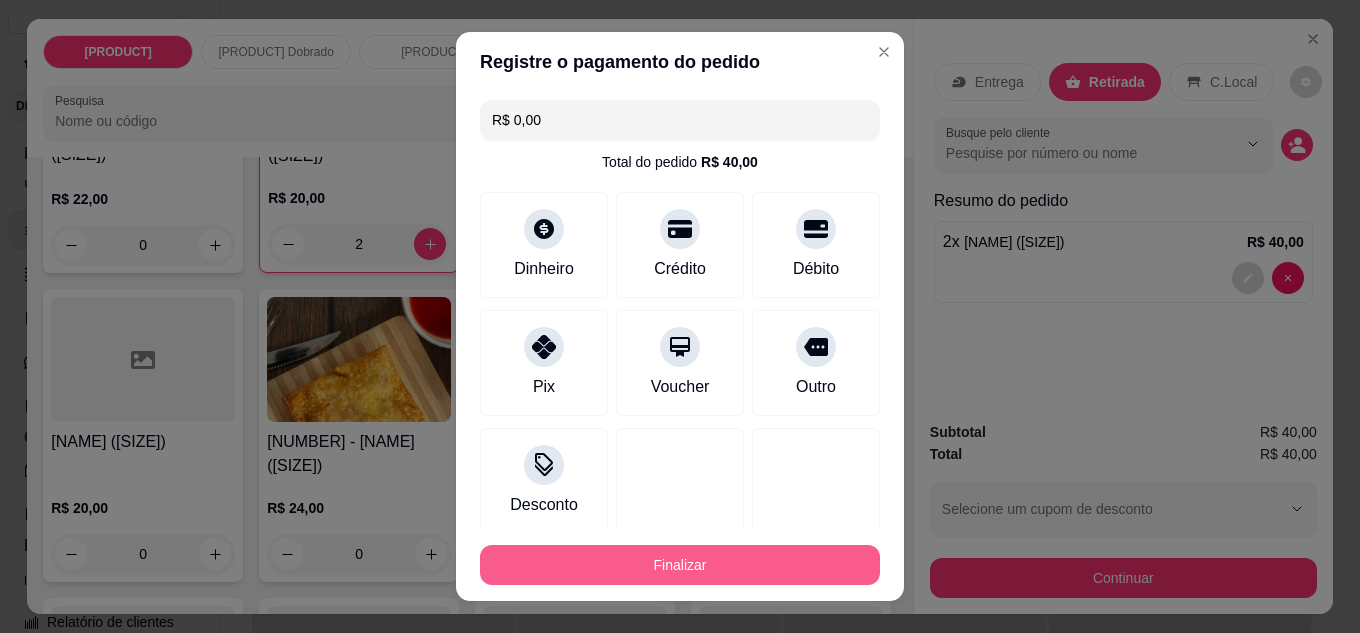 click on "Finalizar" at bounding box center (680, 565) 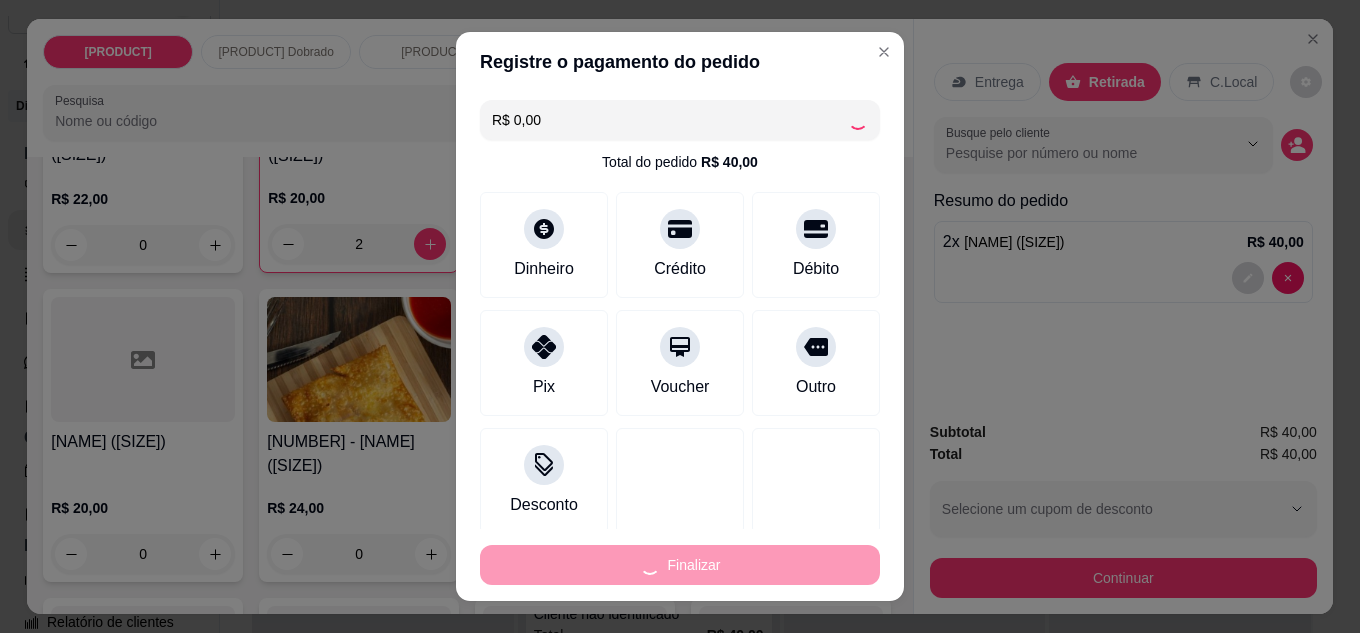 type on "0" 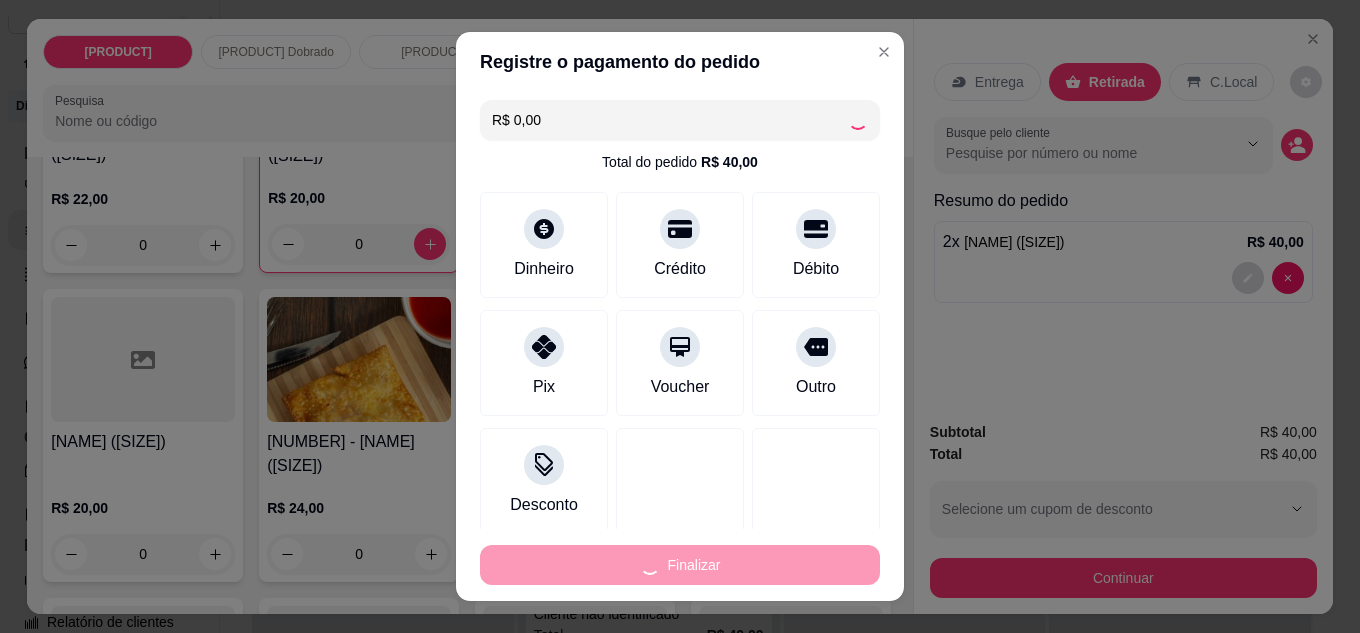 type on "-R$ 40,00" 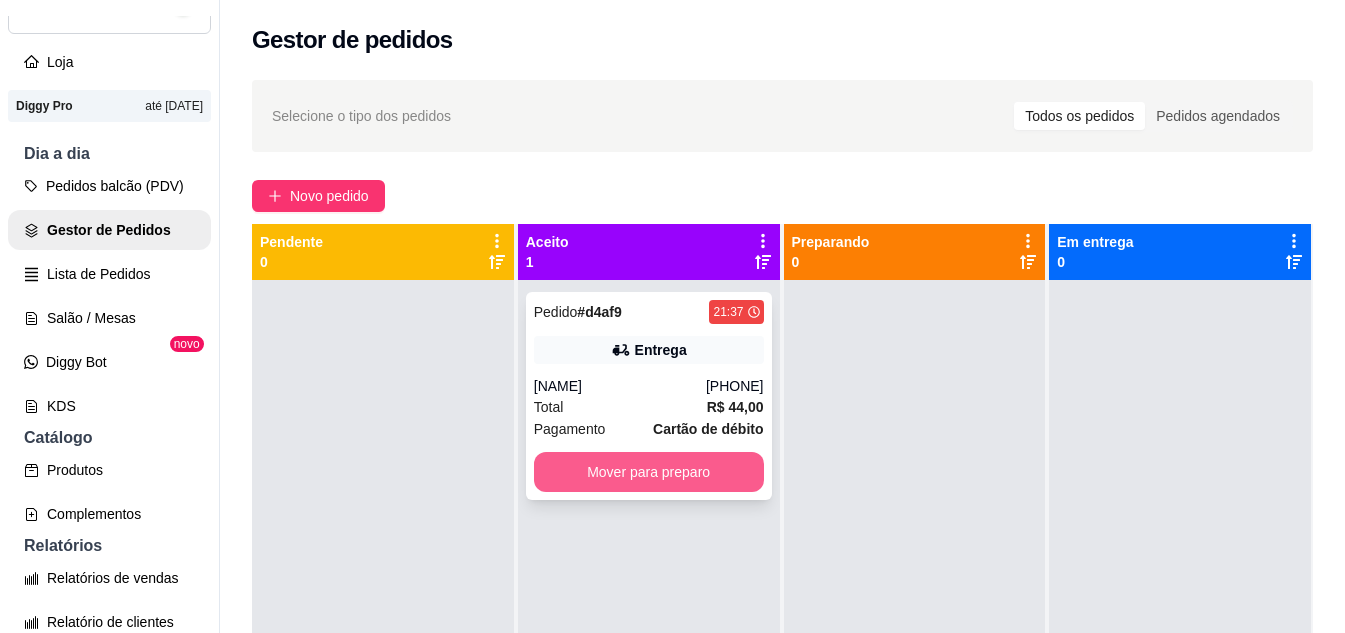 click on "Mover para preparo" at bounding box center (649, 472) 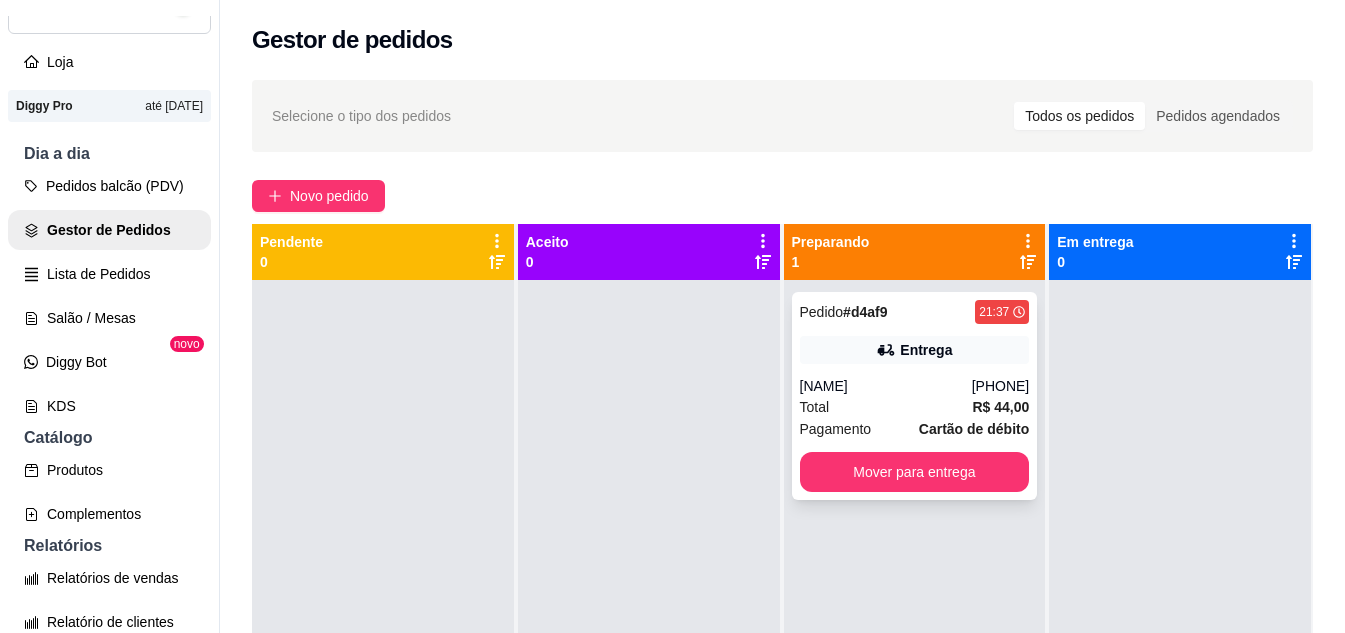 click on "Pedido N.  [ORDER_ID] [TIME] Entrega [NAME]  [PHONE] Total R$ 44,00 Pagamento Cartão de débito Mover para entrega" at bounding box center [915, 396] 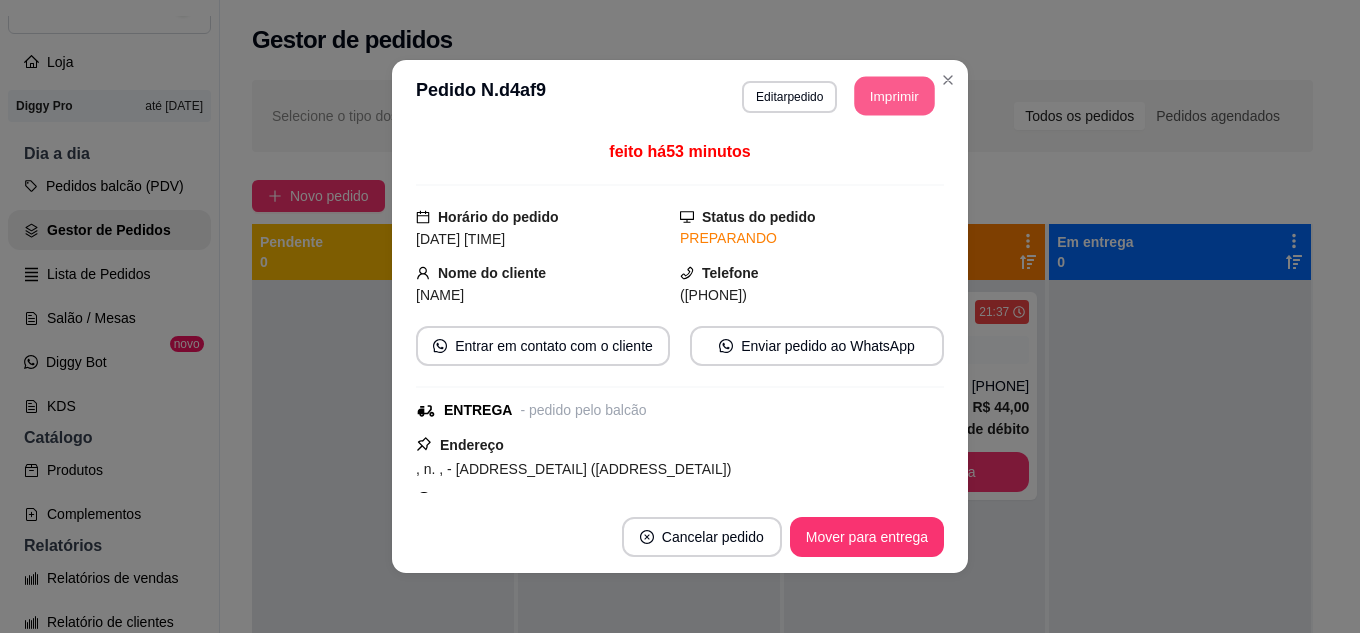 click on "Imprimir" at bounding box center [895, 96] 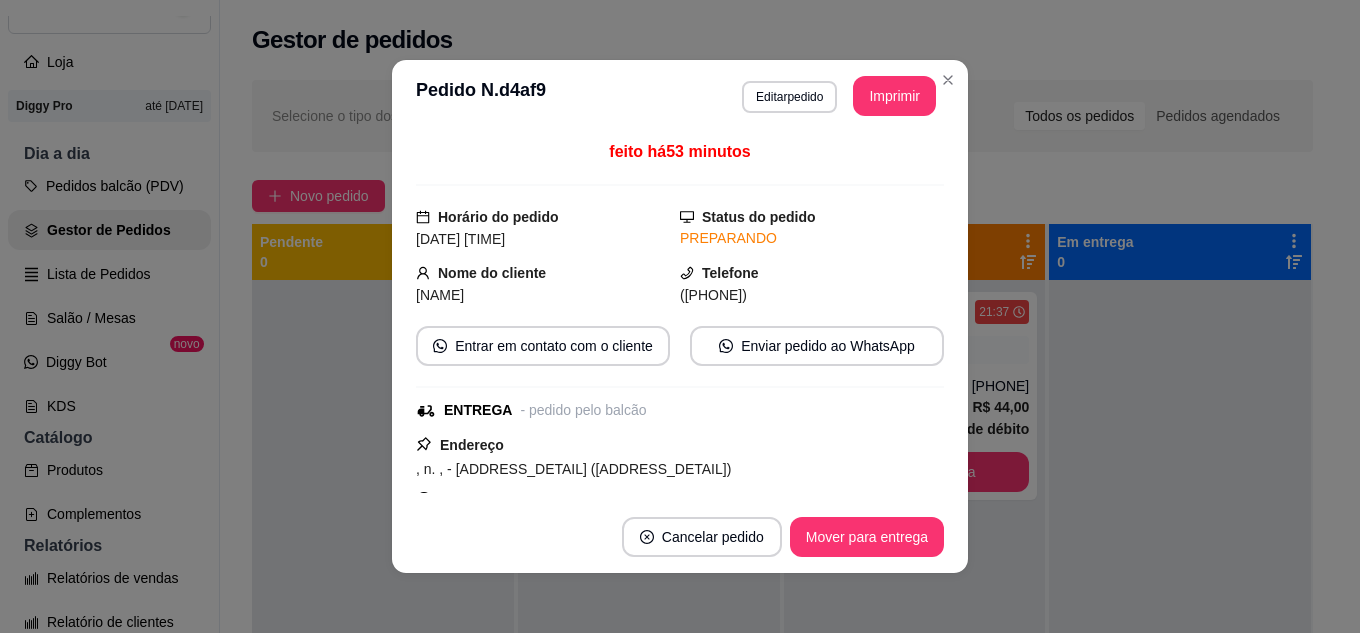 scroll, scrollTop: 0, scrollLeft: 0, axis: both 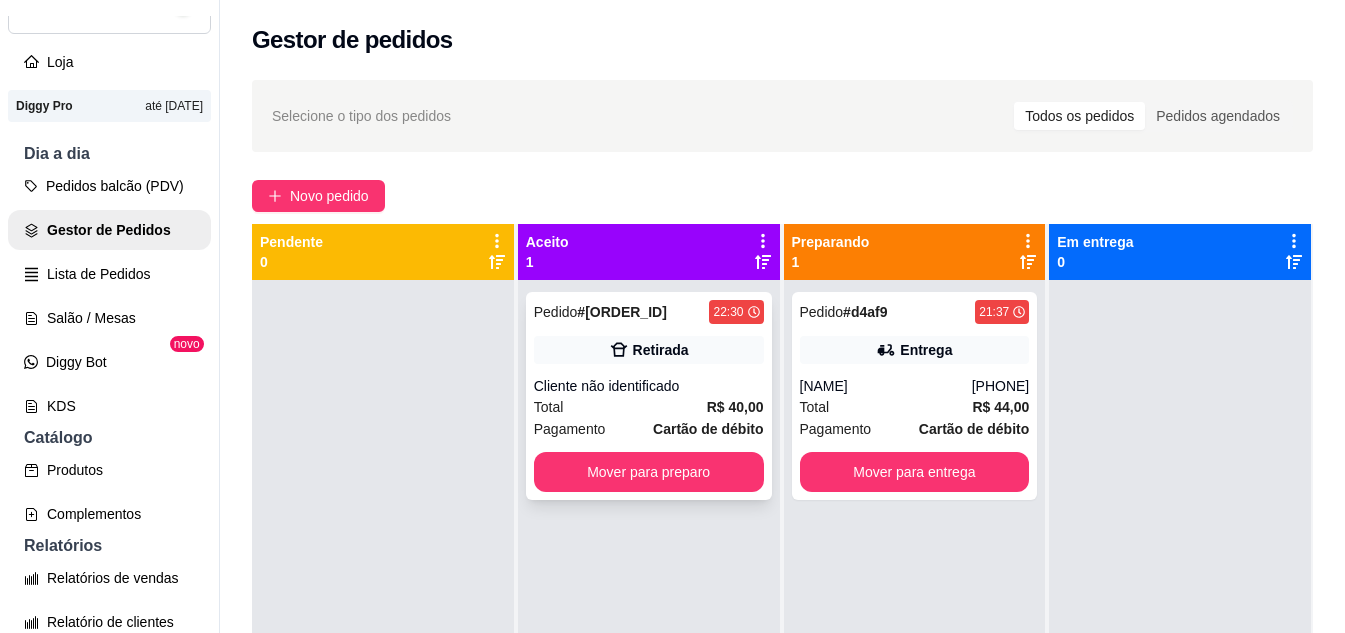 click on "Retirada" at bounding box center [649, 350] 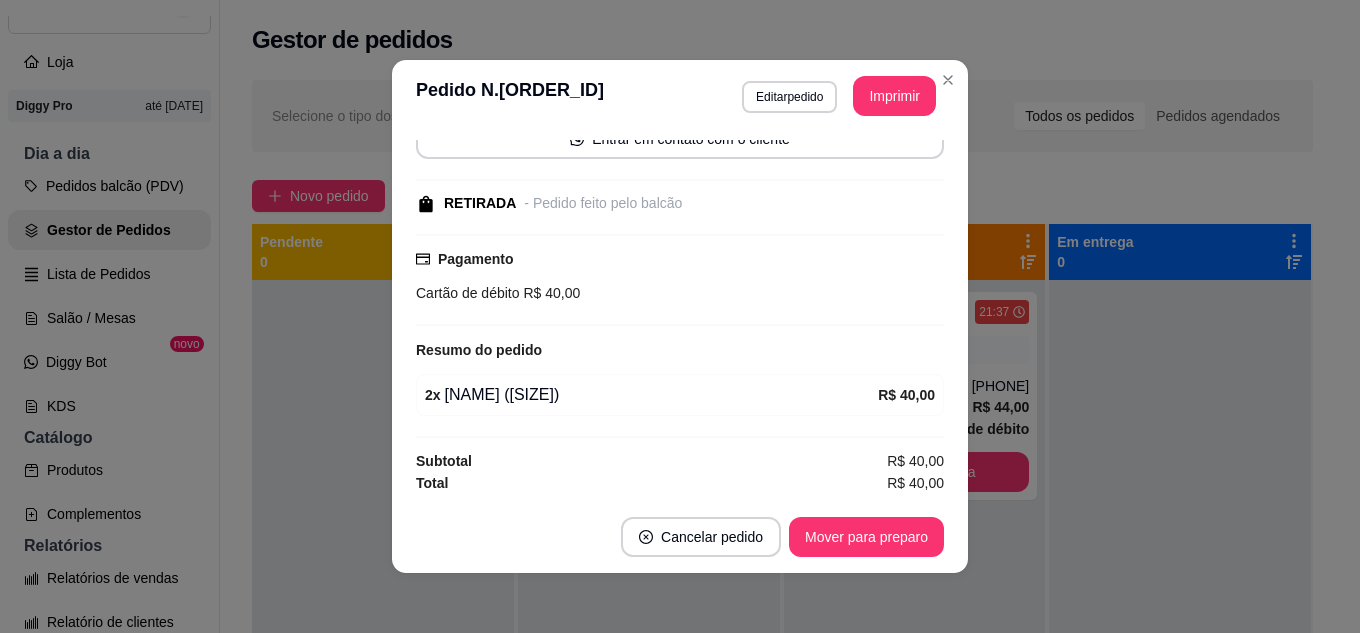 scroll, scrollTop: 164, scrollLeft: 0, axis: vertical 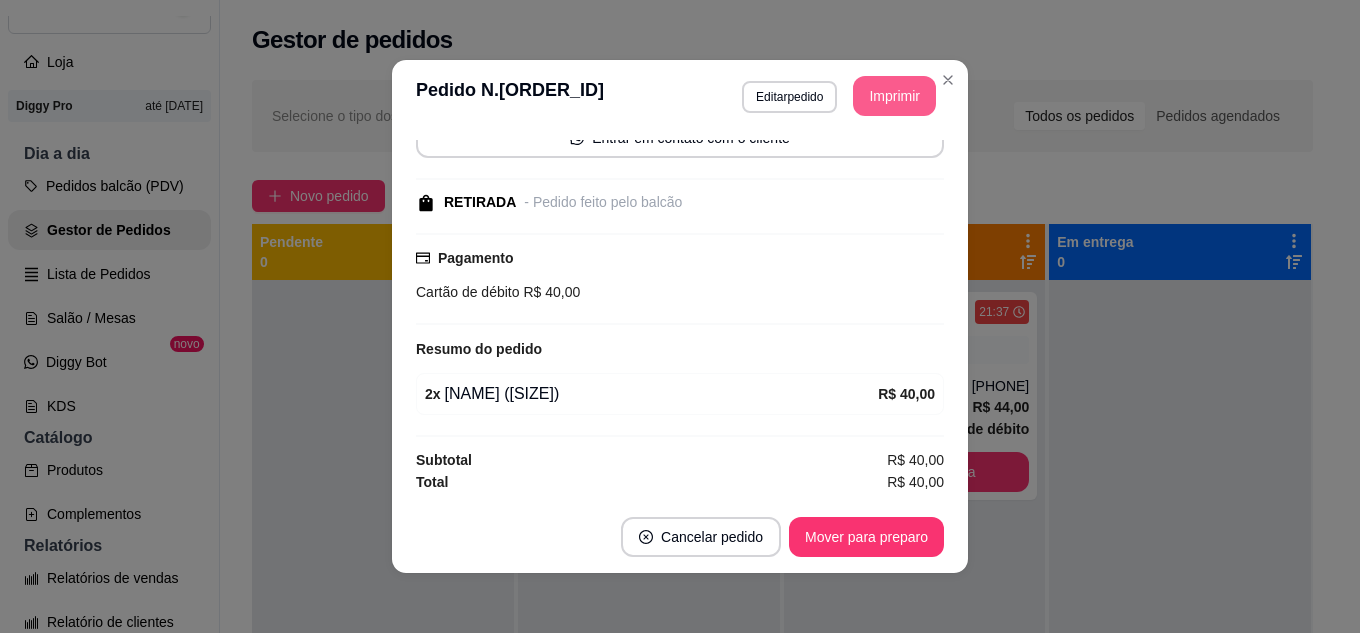 click on "Imprimir" at bounding box center [894, 96] 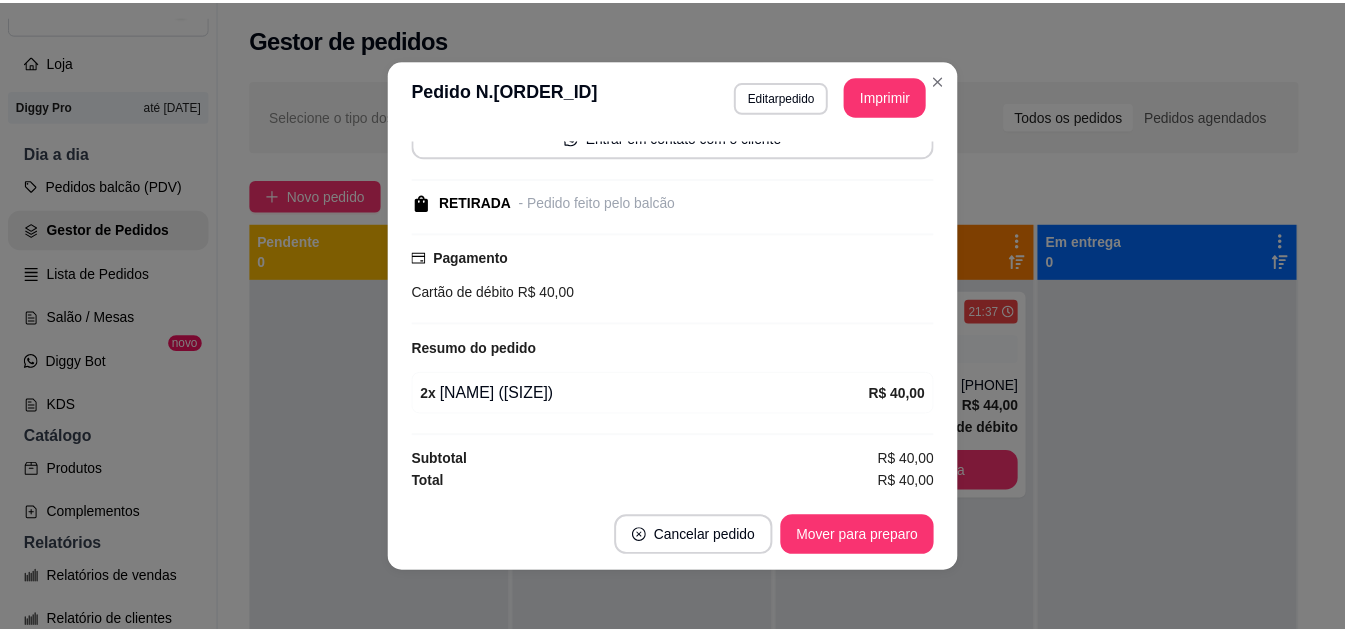 scroll, scrollTop: 0, scrollLeft: 0, axis: both 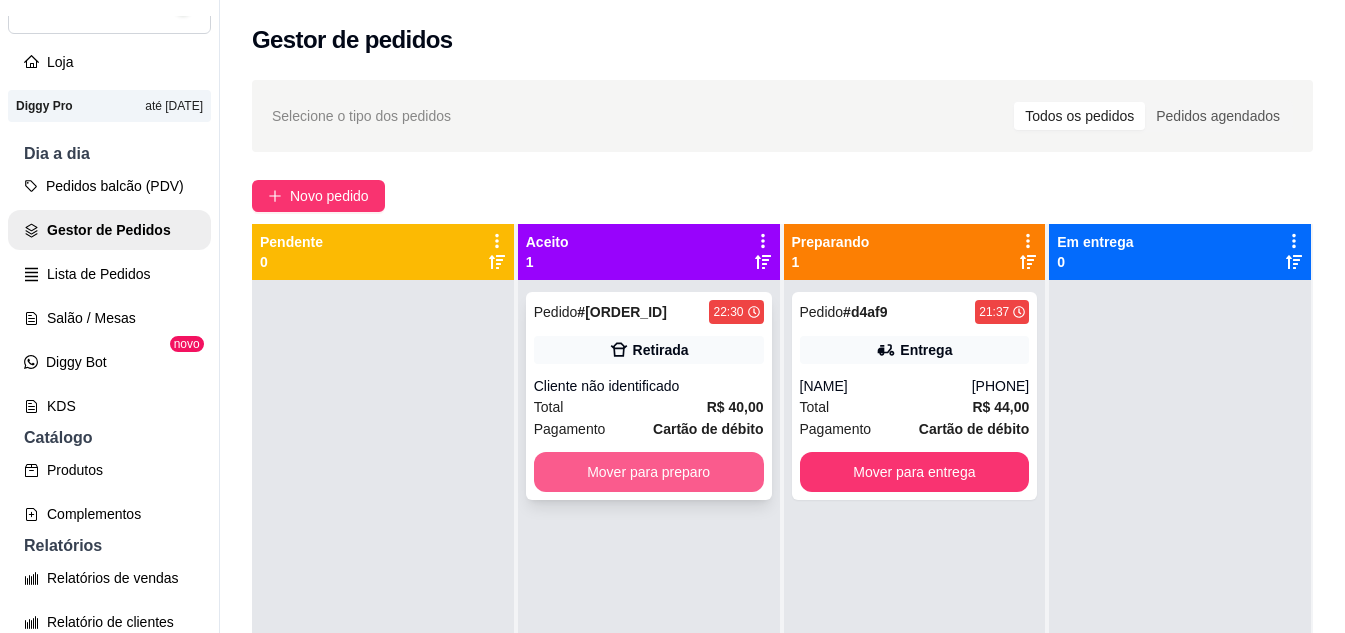 click on "Mover para preparo" at bounding box center [649, 472] 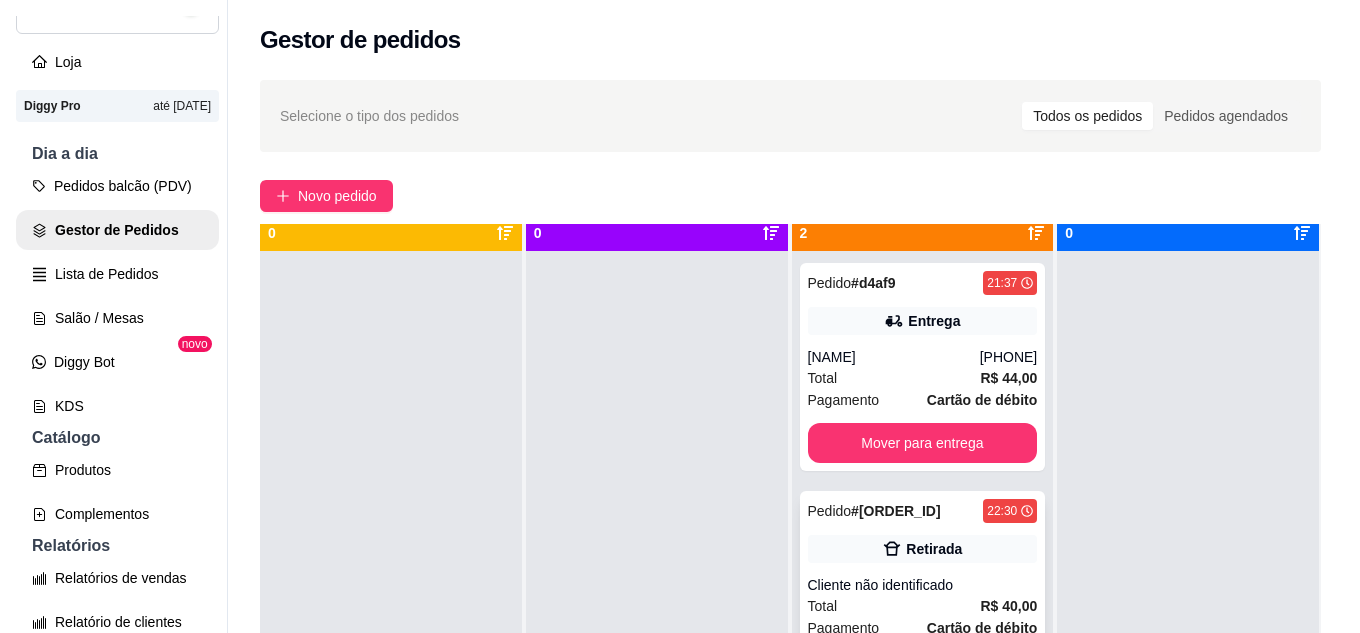 scroll, scrollTop: 56, scrollLeft: 0, axis: vertical 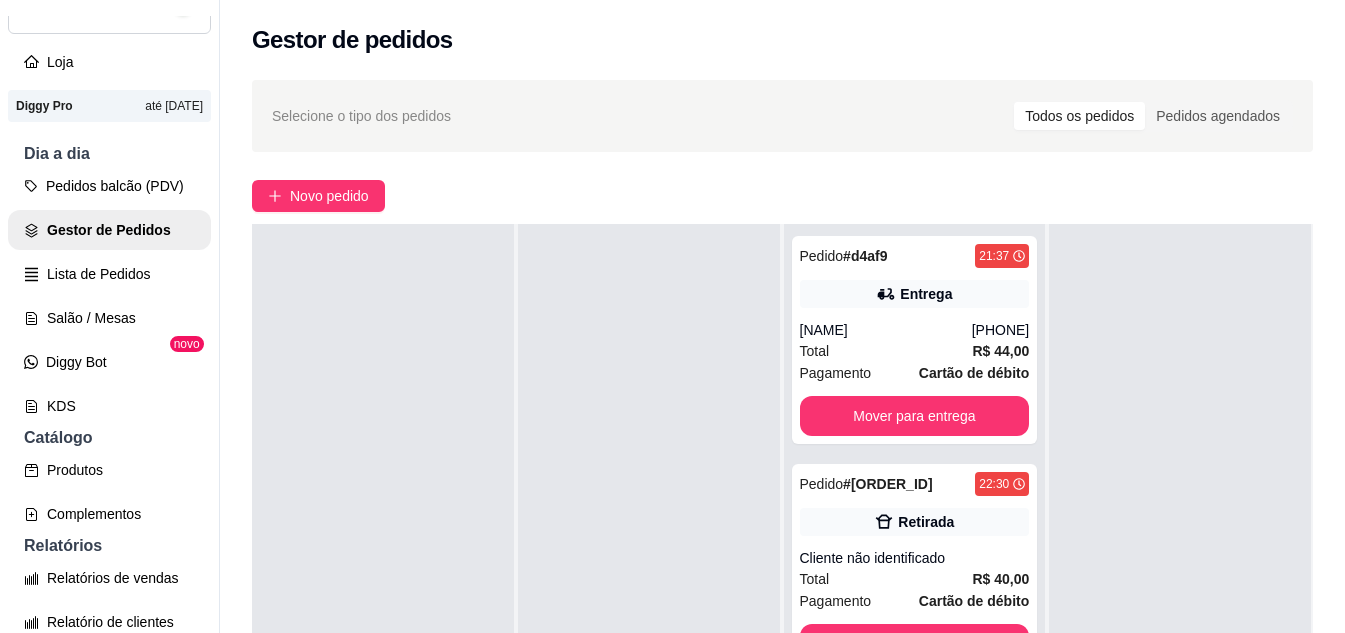 click on "Selecione o tipo dos pedidos Todos os pedidos Pedidos agendados Novo pedido Pendente 0 Aceito 0 Preparando 2 Pedido  # [ORDER_ID] [TIME] Entrega [NAME]  [PHONE] Total R$ 44,00 Pagamento Cartão de débito Mover para entrega Pedido  # [ORDER_ID] [TIME] Retirada Cliente não identificado Total R$ 40,00 Pagamento Cartão de débito Mover para retirada disponível Em entrega 0" at bounding box center [782, 474] 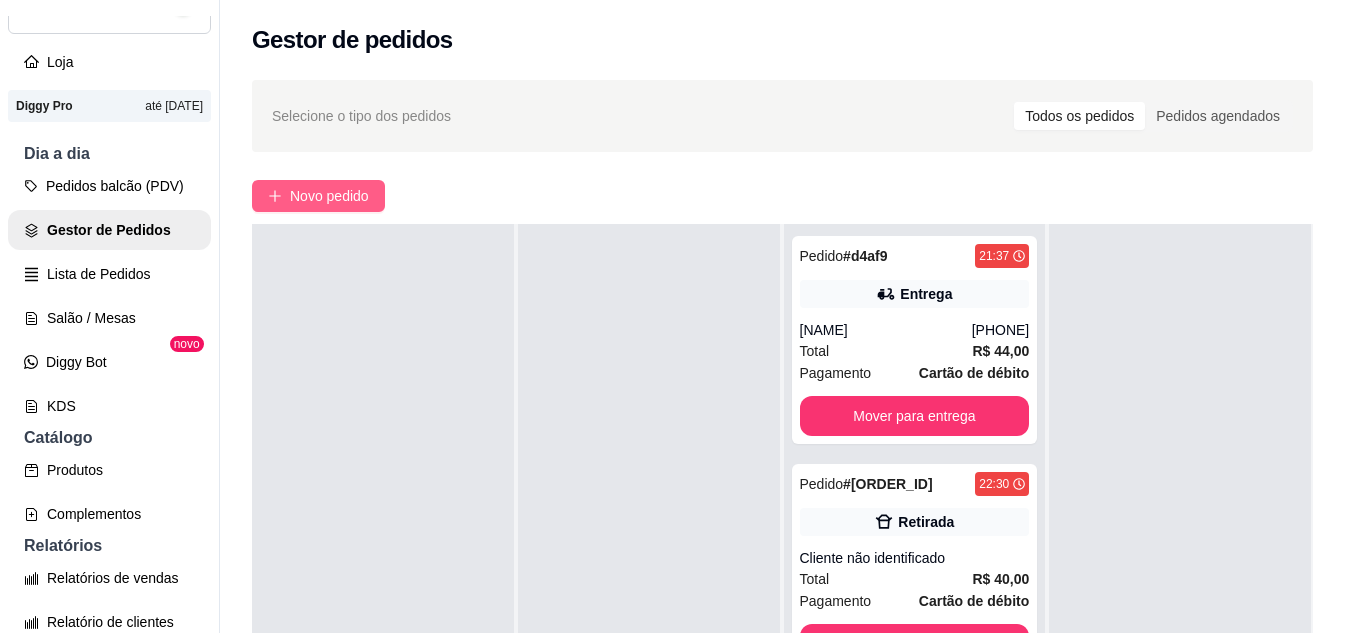 click on "Novo pedido" at bounding box center [329, 196] 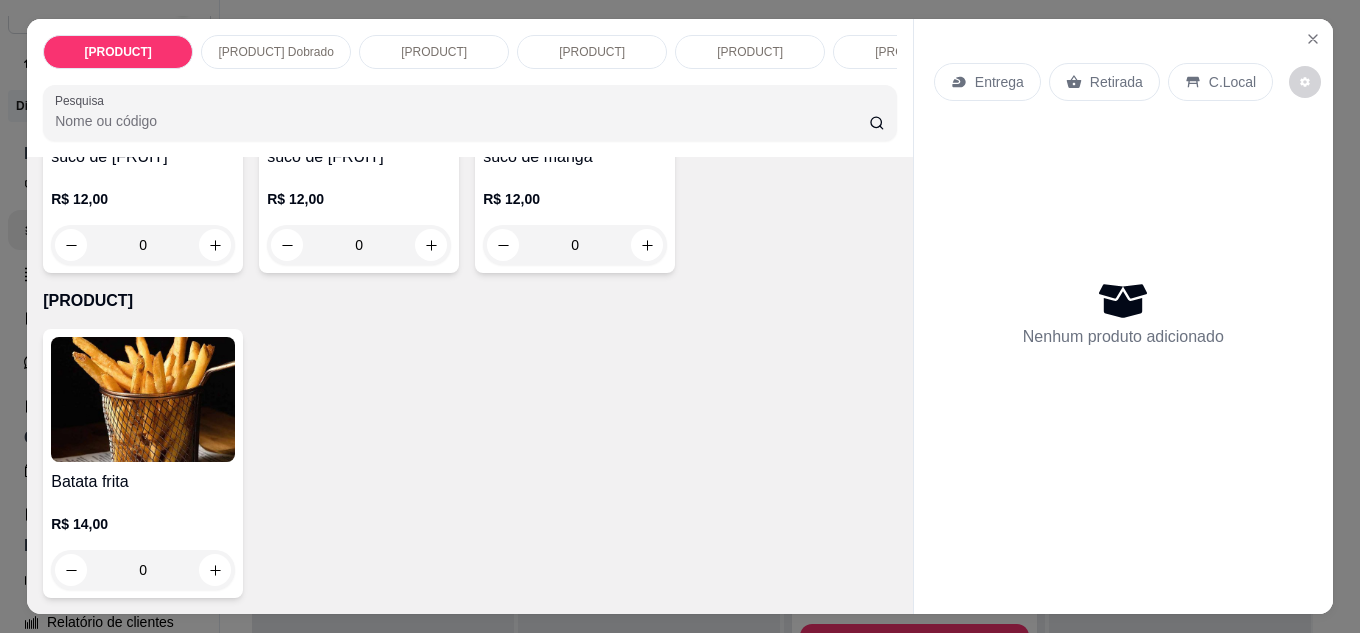 scroll, scrollTop: 7325, scrollLeft: 0, axis: vertical 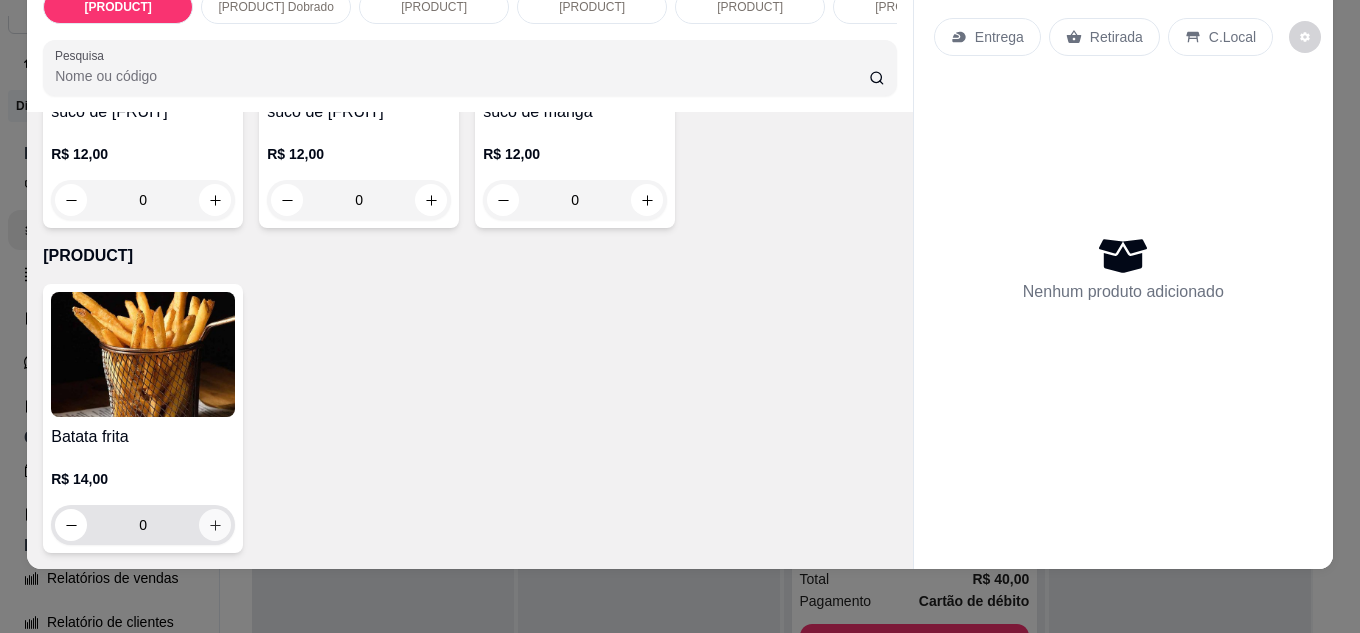 click 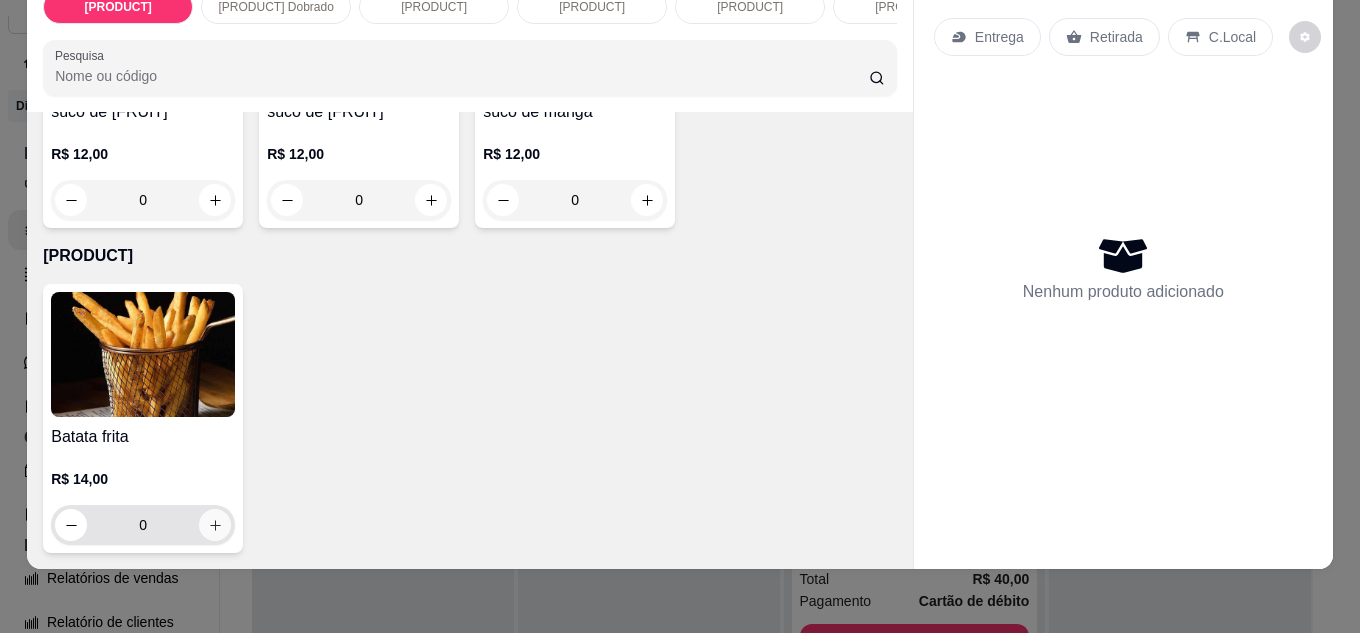 type on "1" 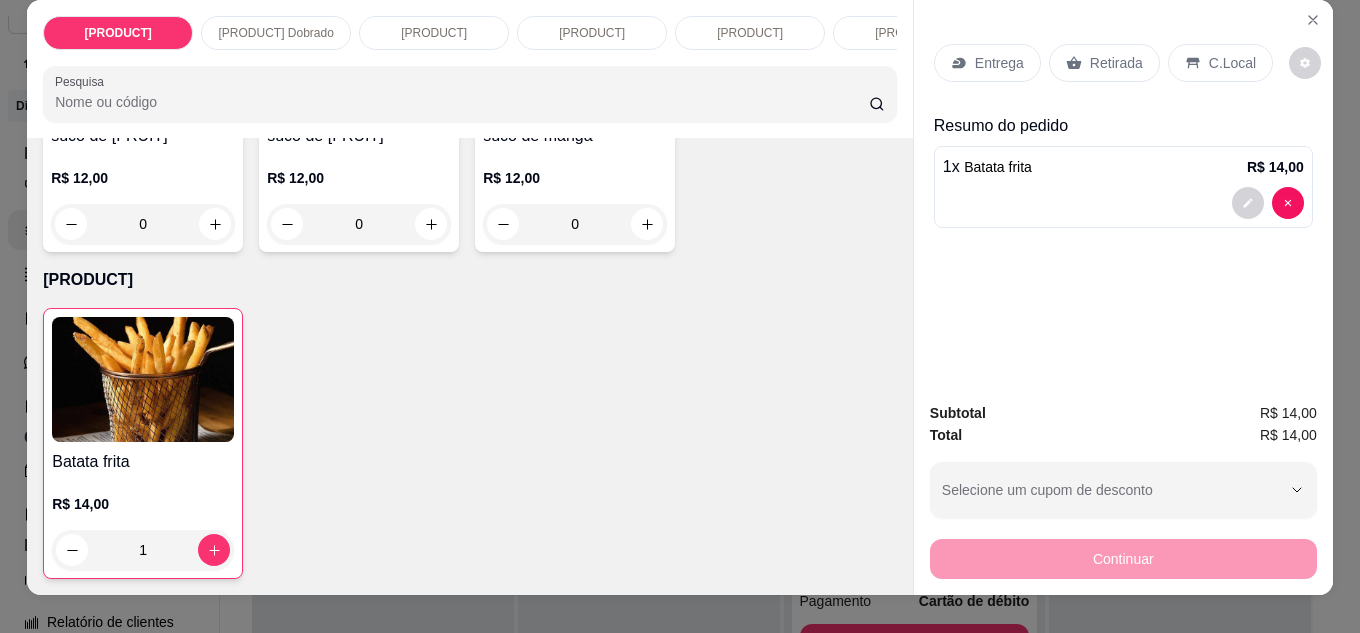 scroll, scrollTop: 0, scrollLeft: 0, axis: both 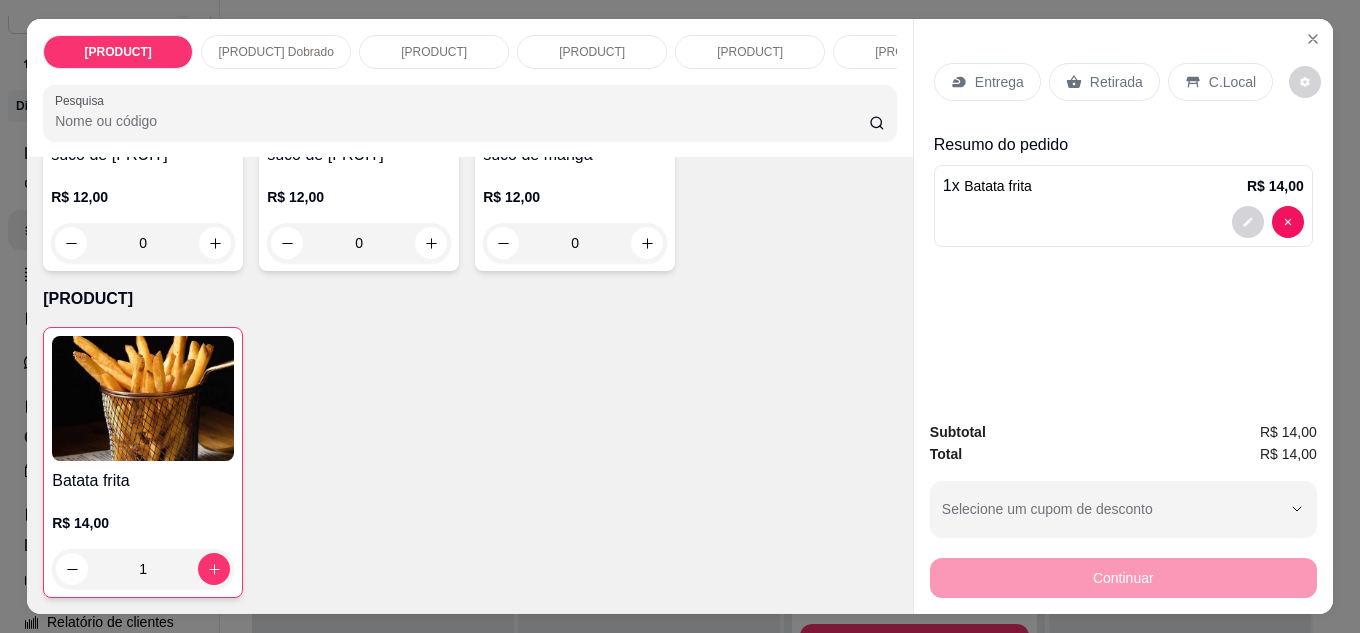 click on "Retirada" at bounding box center (1104, 82) 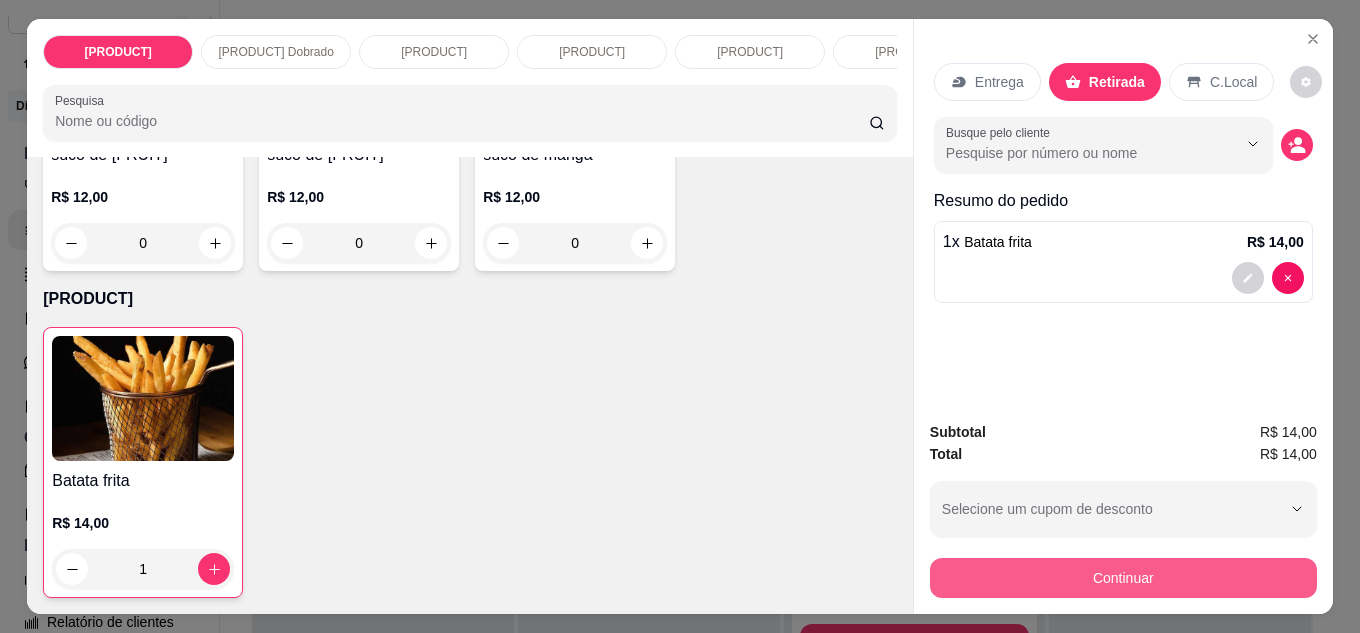 click on "Continuar" at bounding box center (1123, 578) 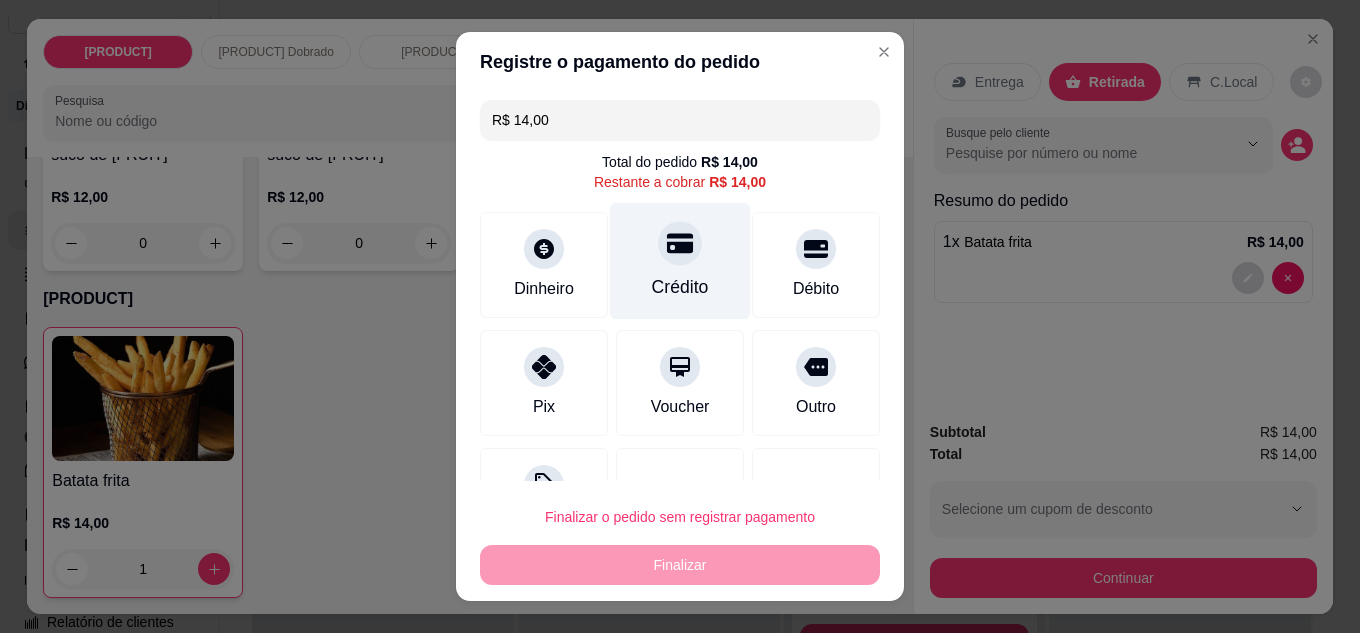 click on "Crédito" at bounding box center (680, 260) 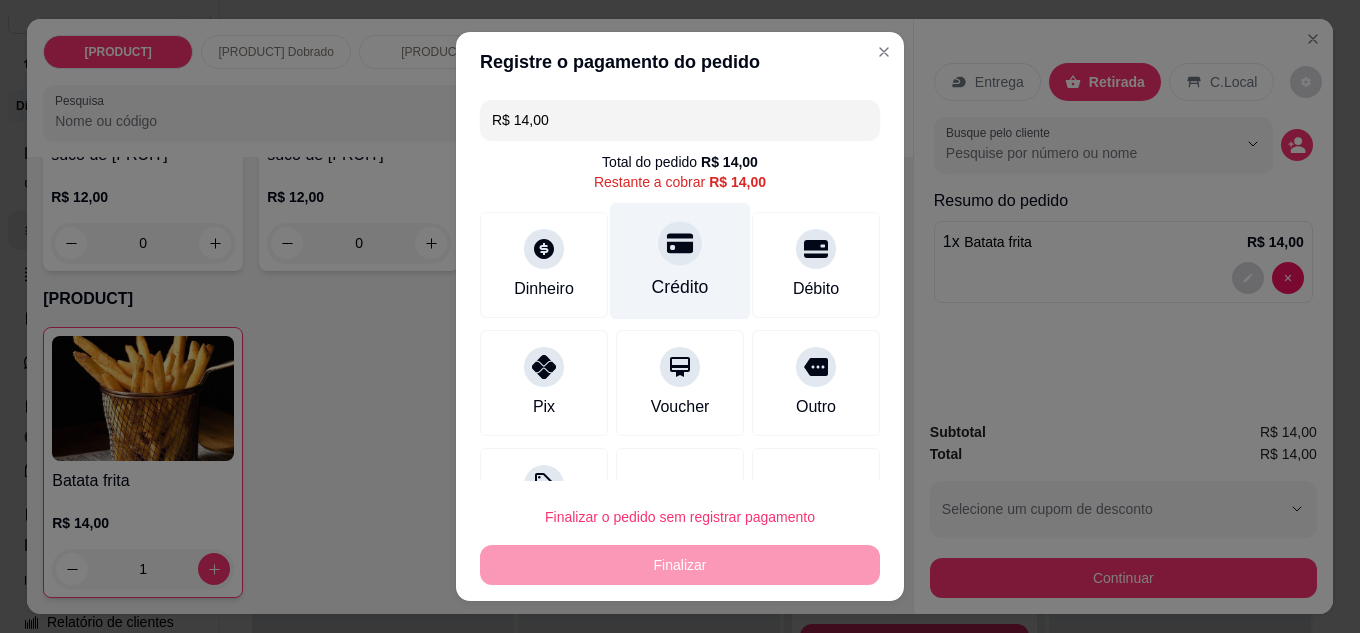 type on "R$ 0,00" 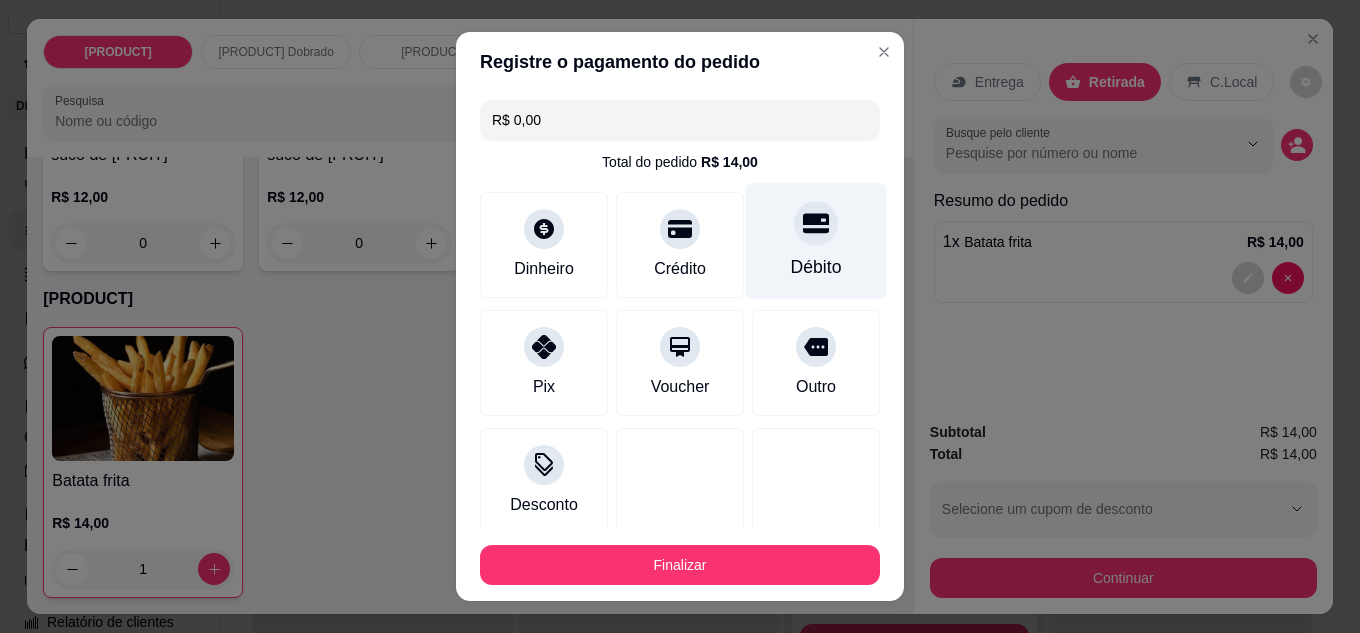 click on "Débito" at bounding box center (816, 240) 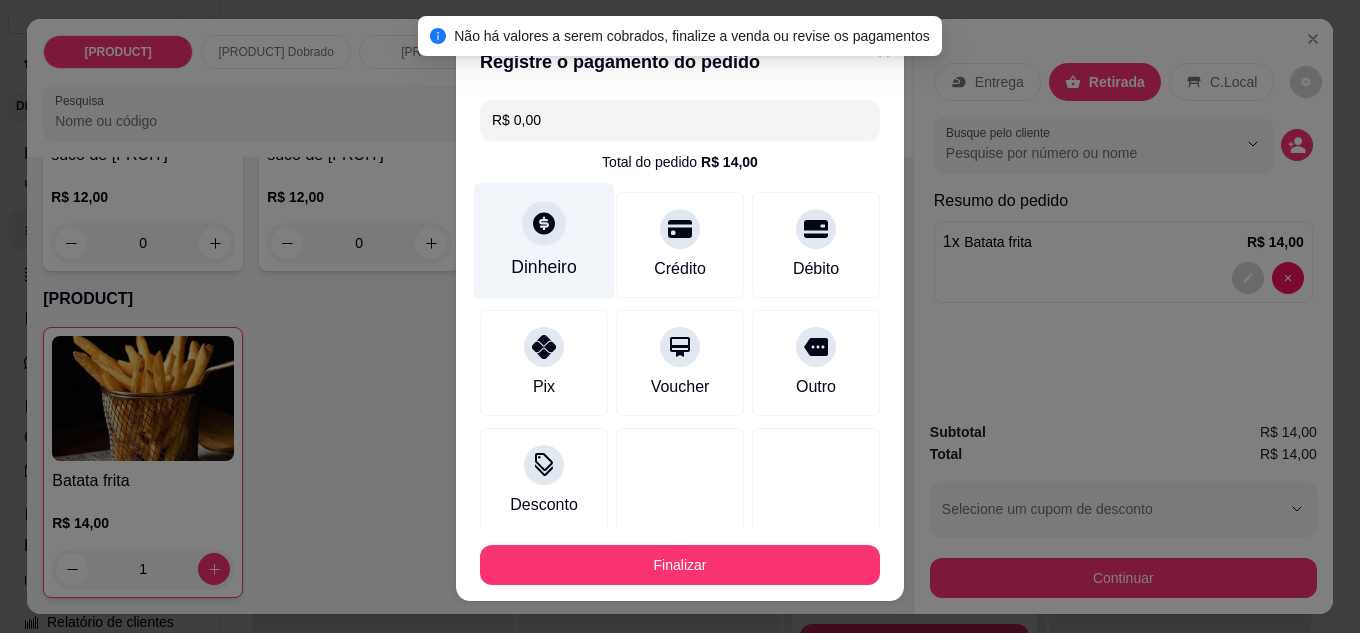 click on "Dinheiro" at bounding box center [544, 267] 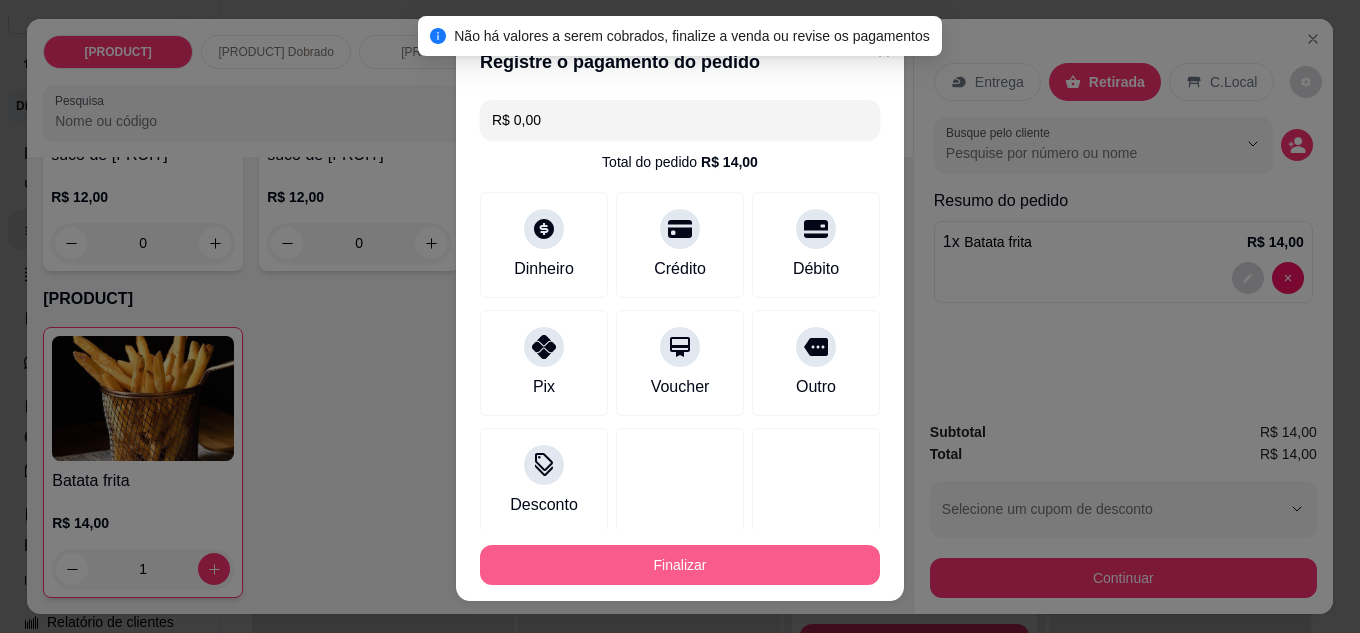 click on "Finalizar" at bounding box center (680, 565) 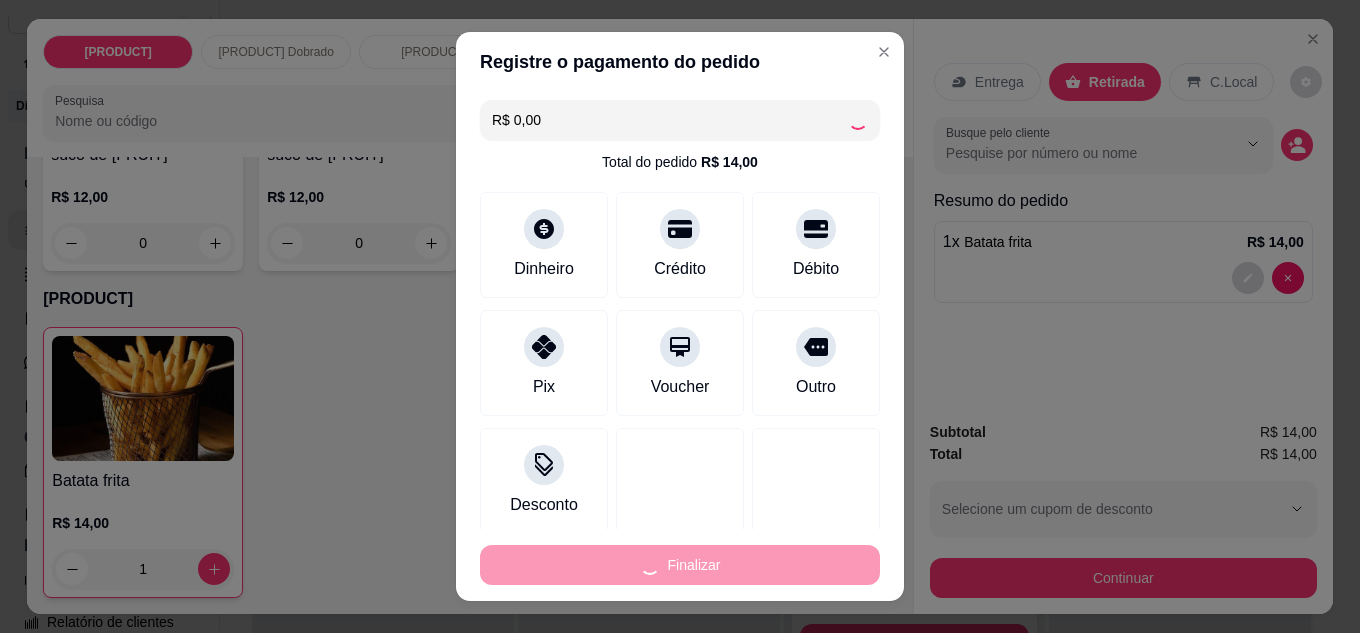 type on "0" 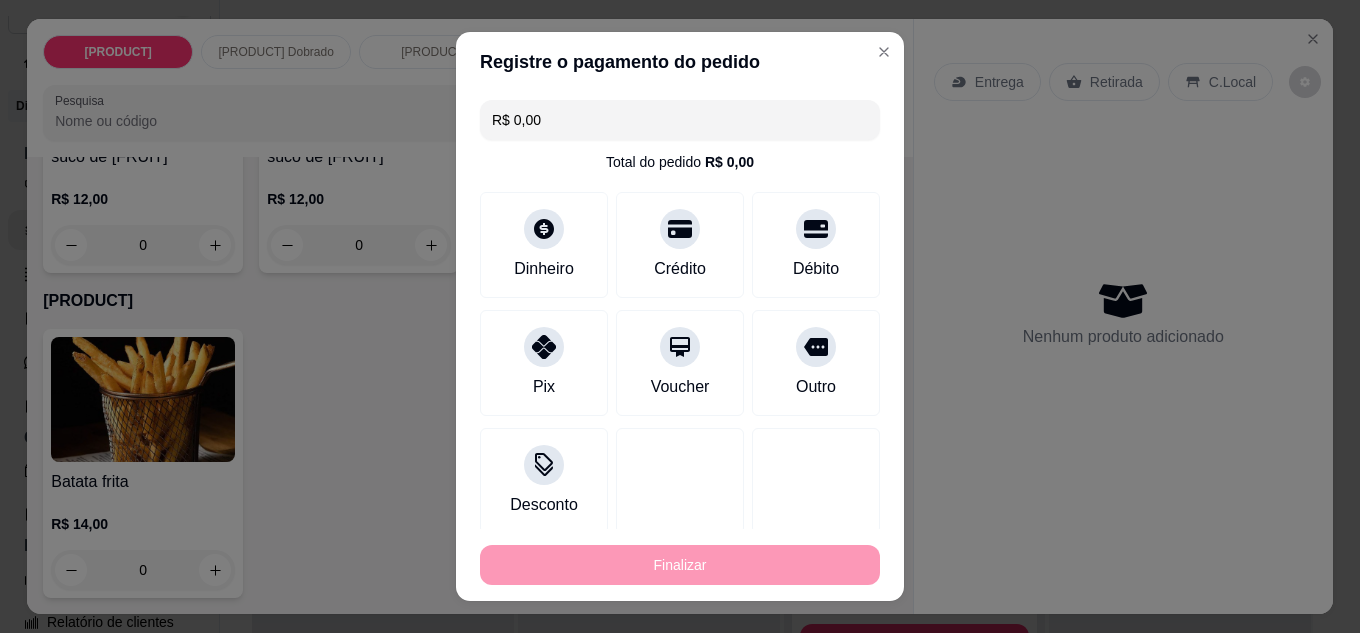 type on "-R$ 14,00" 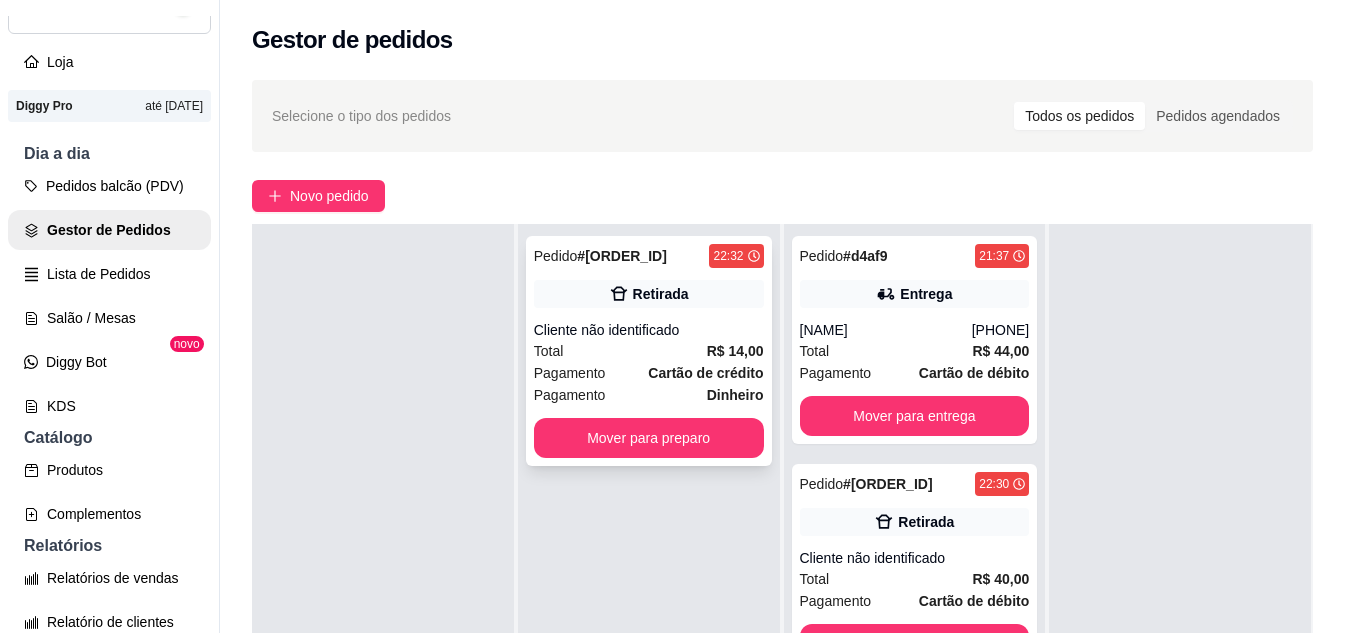 click on "Total R$ 14,00" at bounding box center [649, 351] 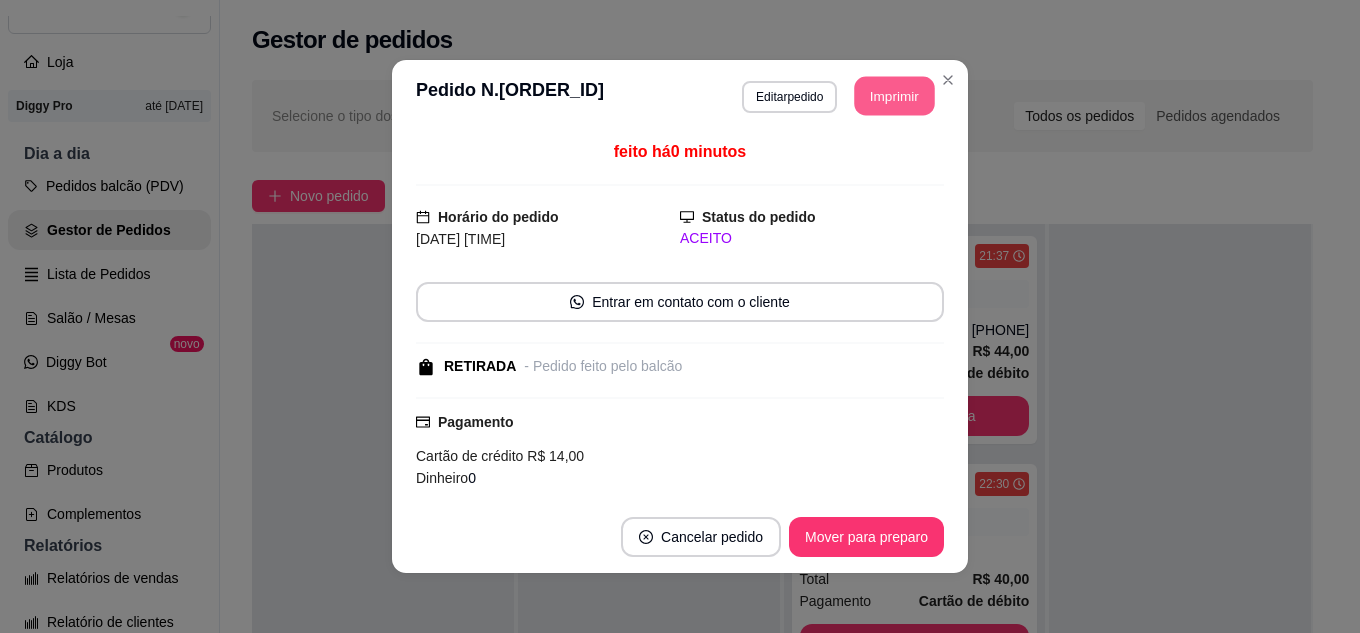 click on "Imprimir" at bounding box center (895, 96) 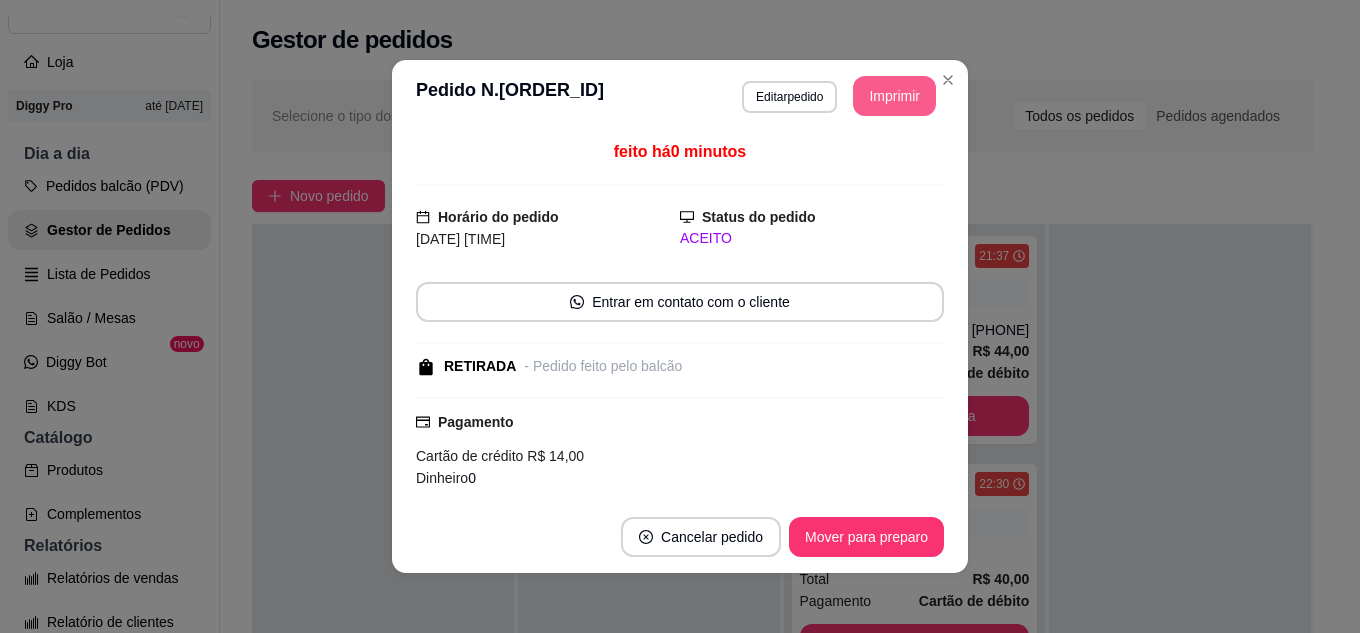 scroll, scrollTop: 0, scrollLeft: 0, axis: both 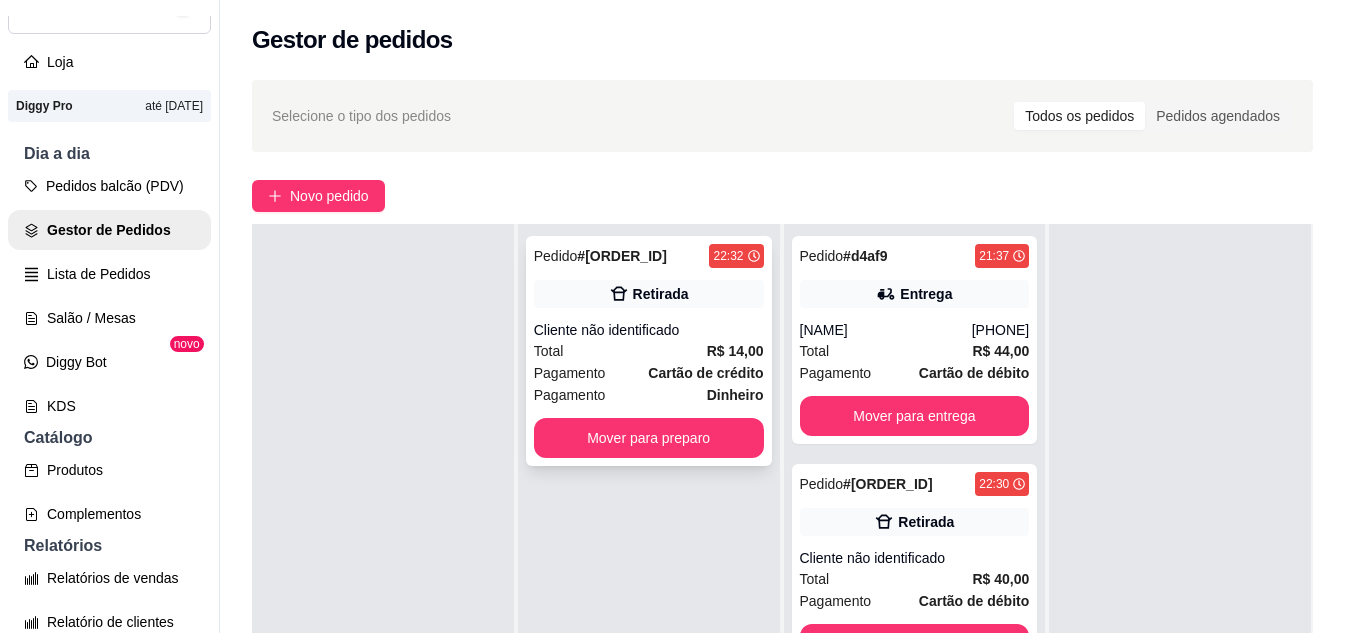 click on "Cliente não identificado" at bounding box center [649, 330] 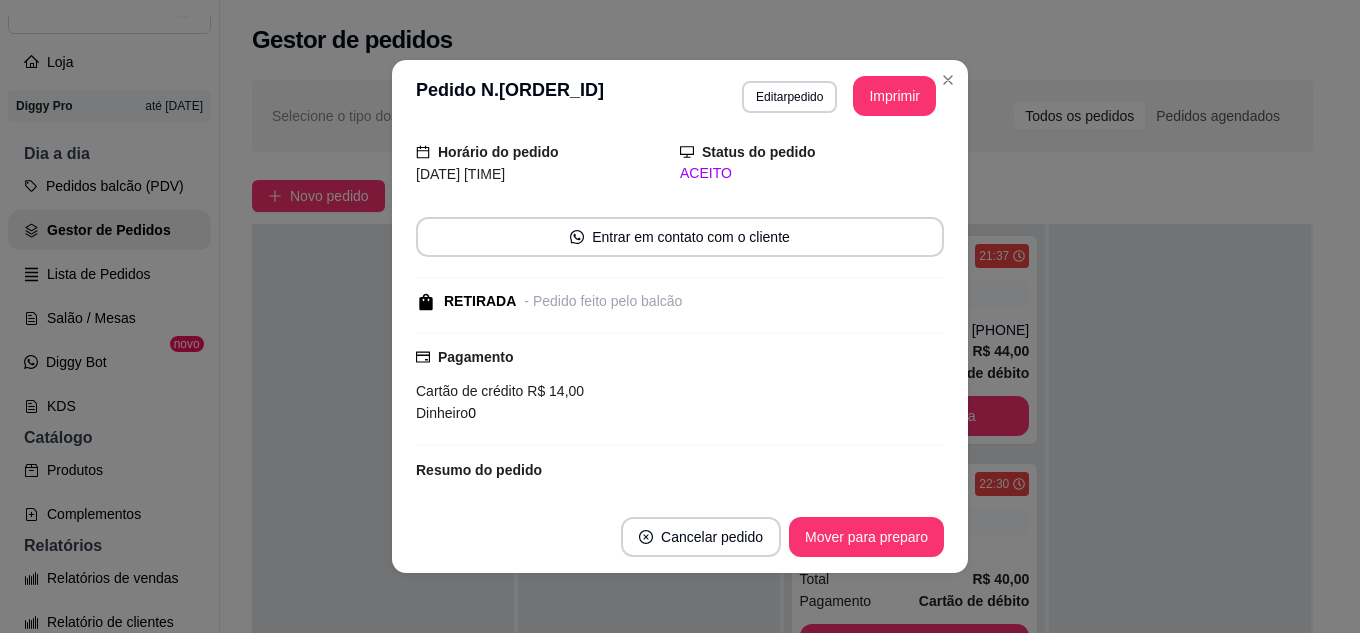 scroll, scrollTop: 186, scrollLeft: 0, axis: vertical 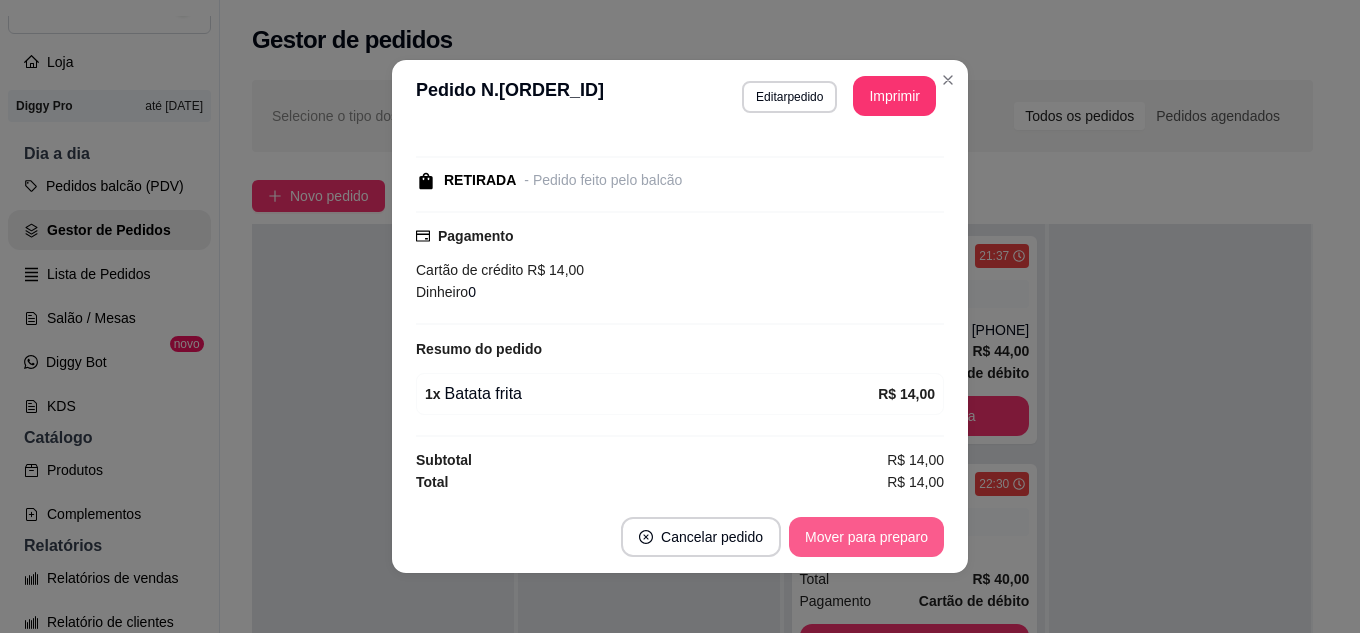click on "Mover para preparo" at bounding box center (866, 537) 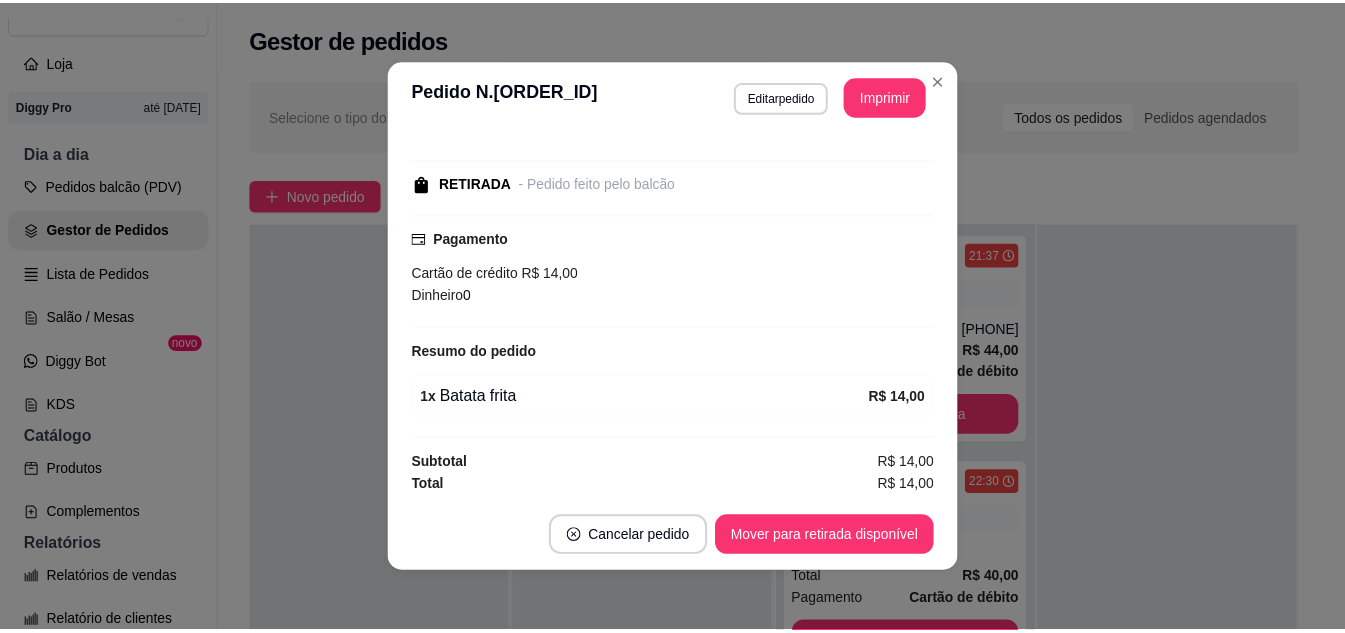 scroll, scrollTop: 186, scrollLeft: 0, axis: vertical 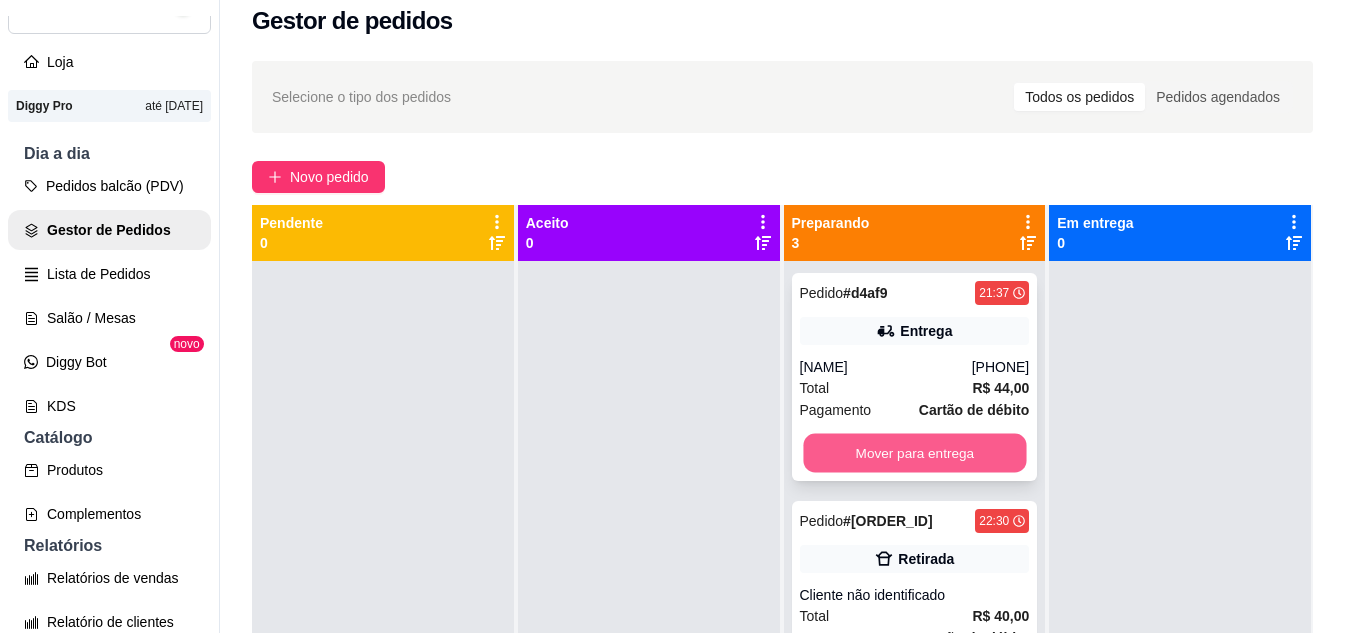 click on "Mover para entrega" at bounding box center [914, 453] 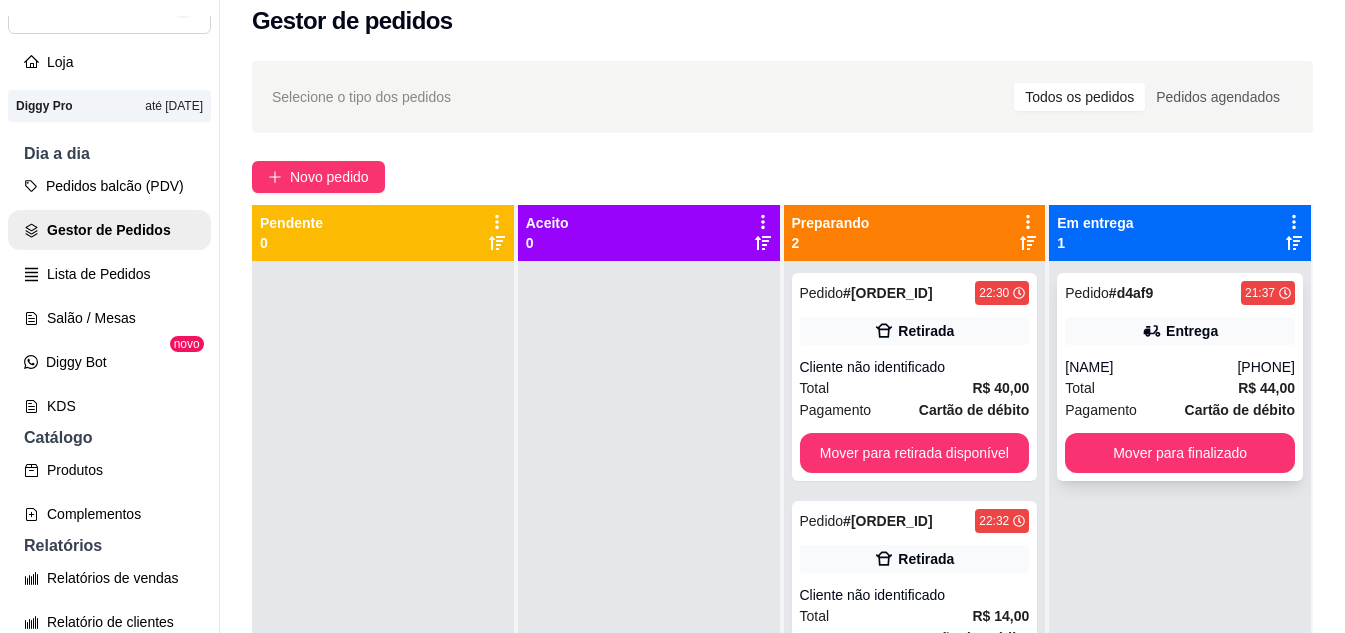click on "Entrega" at bounding box center (1180, 331) 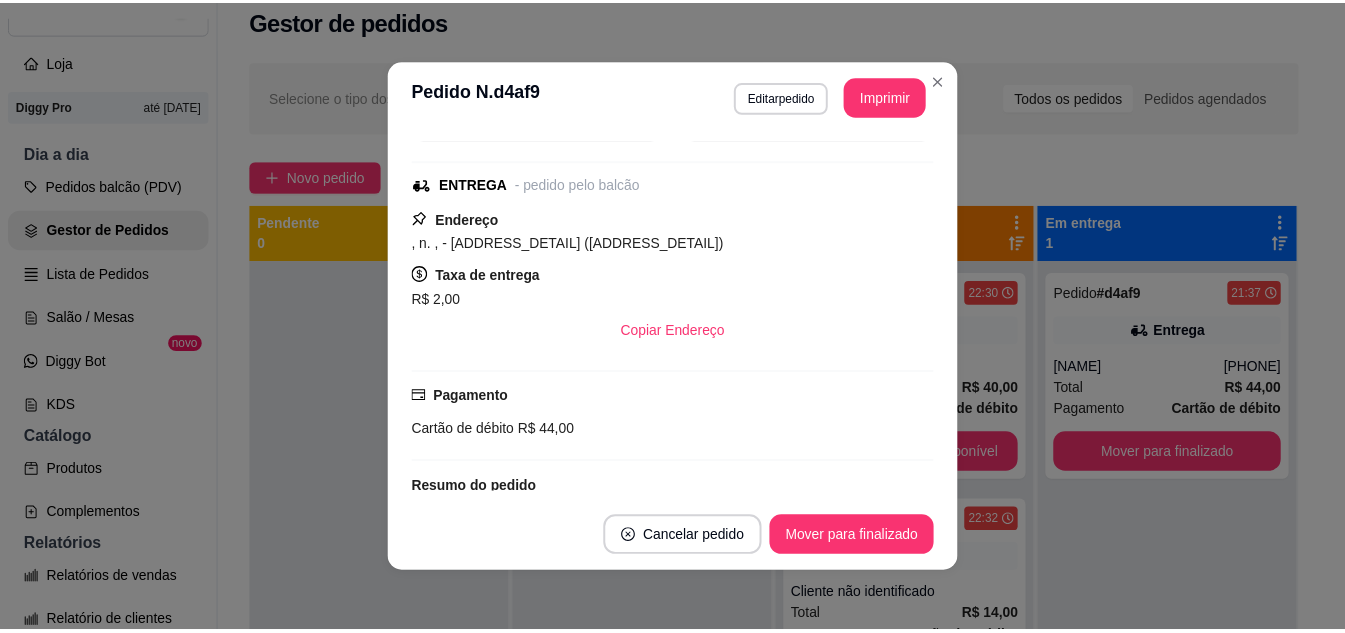 scroll, scrollTop: 426, scrollLeft: 0, axis: vertical 